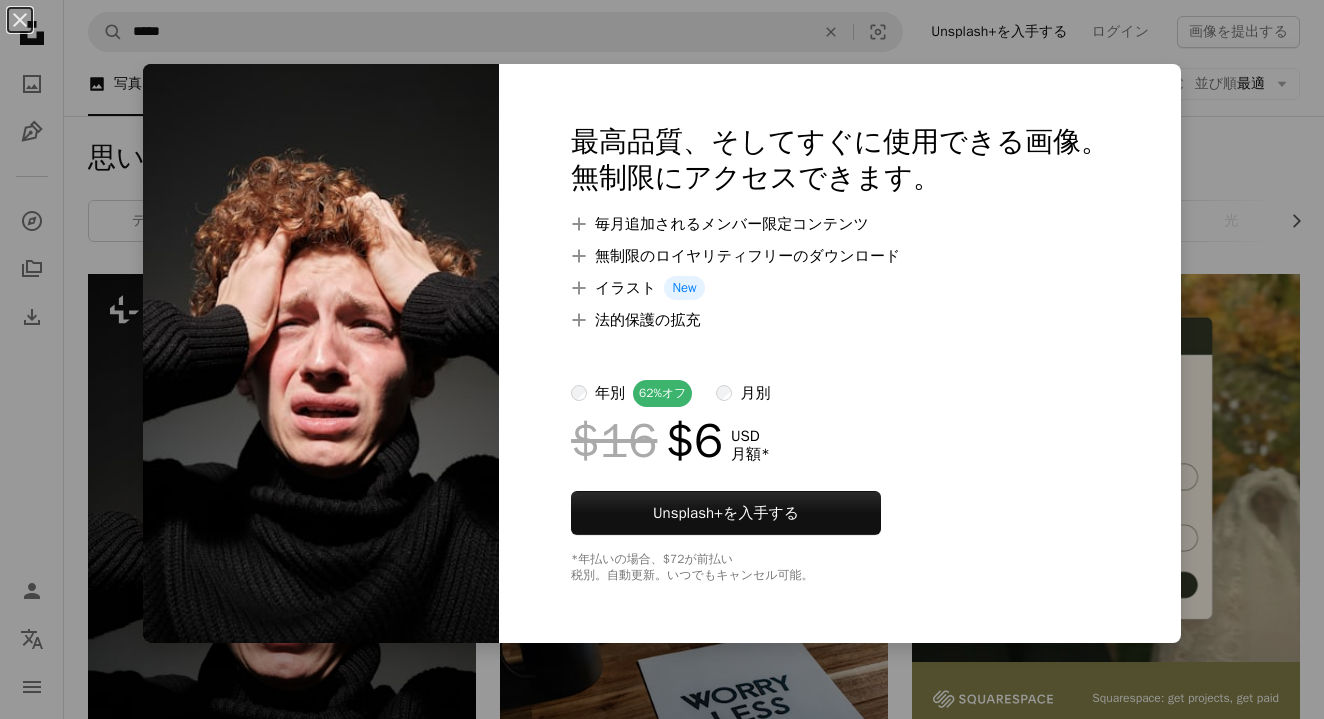 scroll, scrollTop: 150, scrollLeft: 0, axis: vertical 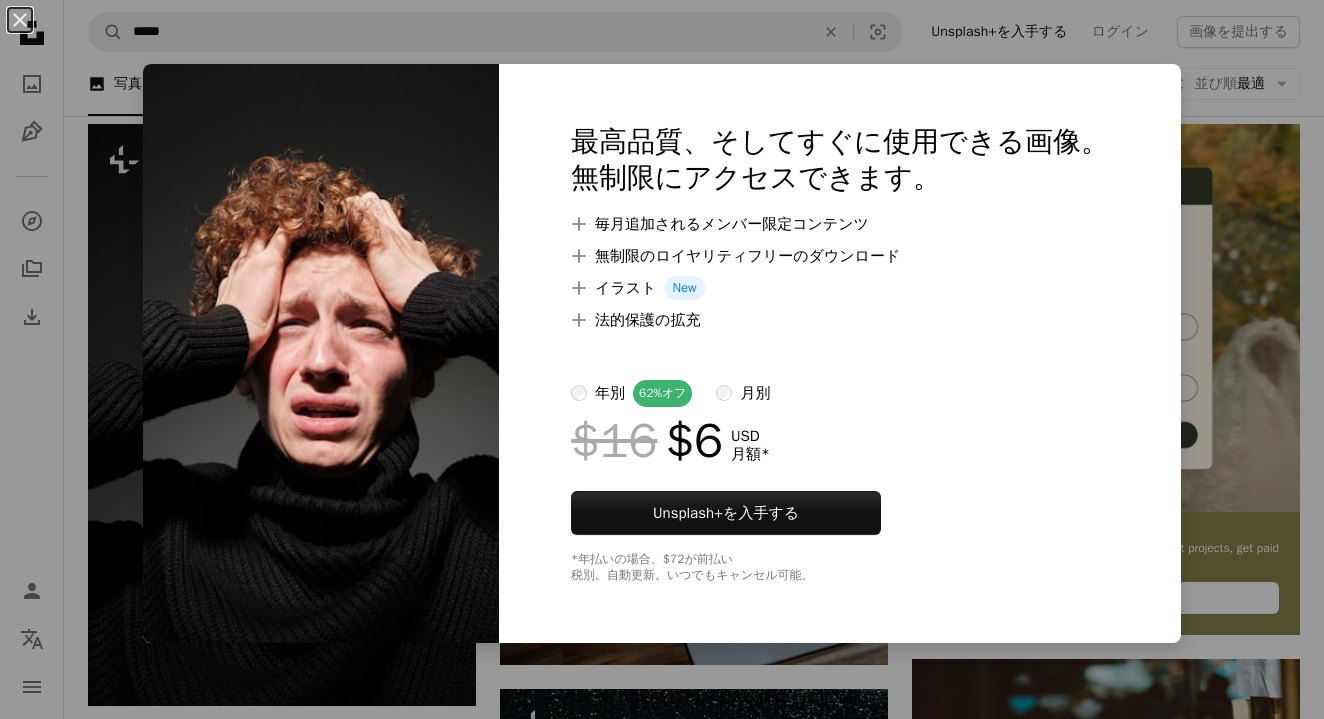 click on "An X shape 最高品質、そしてすぐに使用できる画像。 無制限にアクセスできます。 A plus sign 毎月追加されるメンバー限定コンテンツ A plus sign 無制限のロイヤリティフリーのダウンロード A plus sign イラスト  New A plus sign 法的保護の拡充 年別 62% オフ 月別 $16   $6 USD 月額 * Unsplash+ を入手する *年払いの場合、 $72 が前払い 税別。自動更新。いつでもキャンセル可能。" at bounding box center [662, 359] 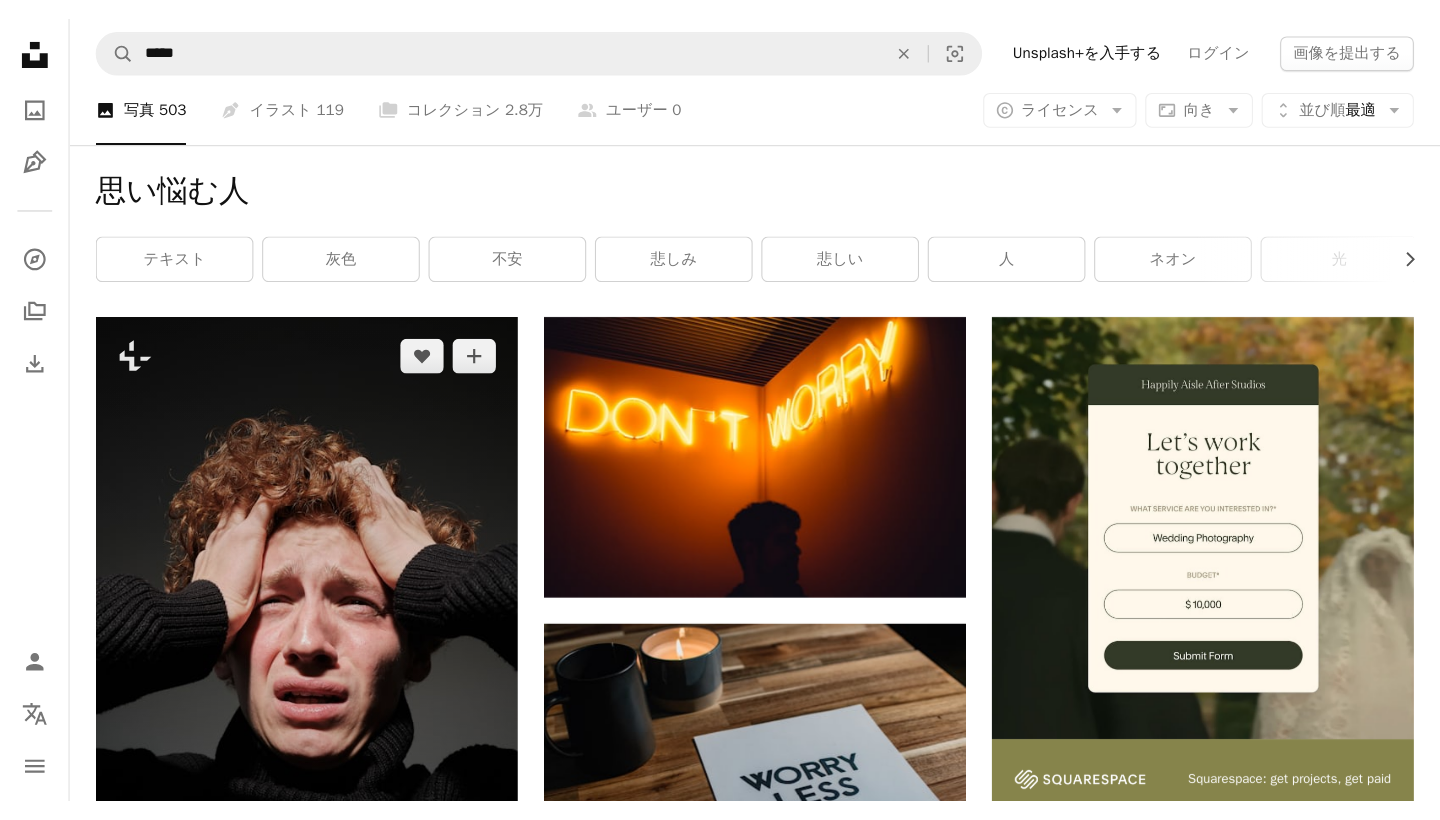 scroll, scrollTop: 0, scrollLeft: 0, axis: both 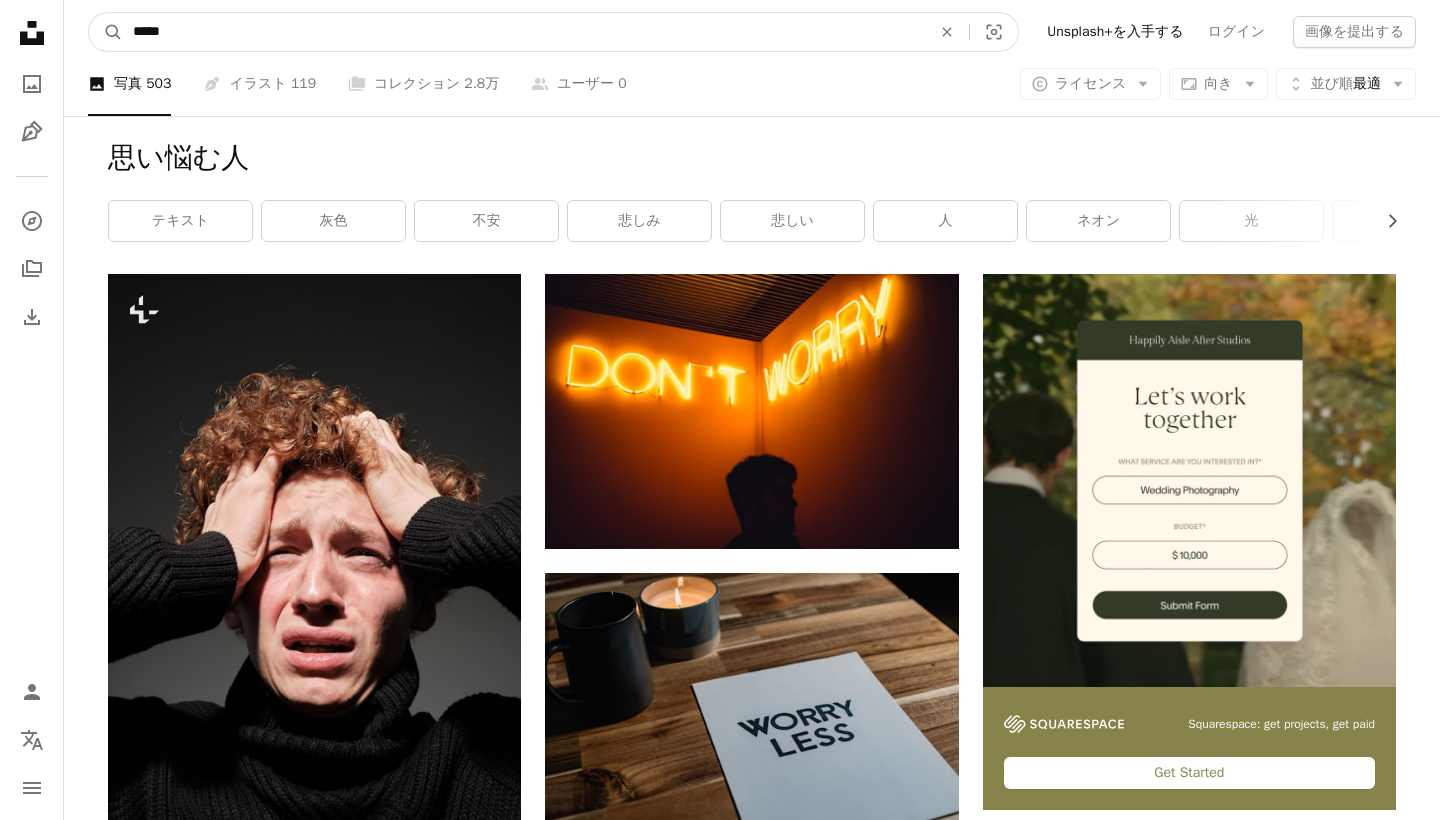 click on "*****" at bounding box center [524, 32] 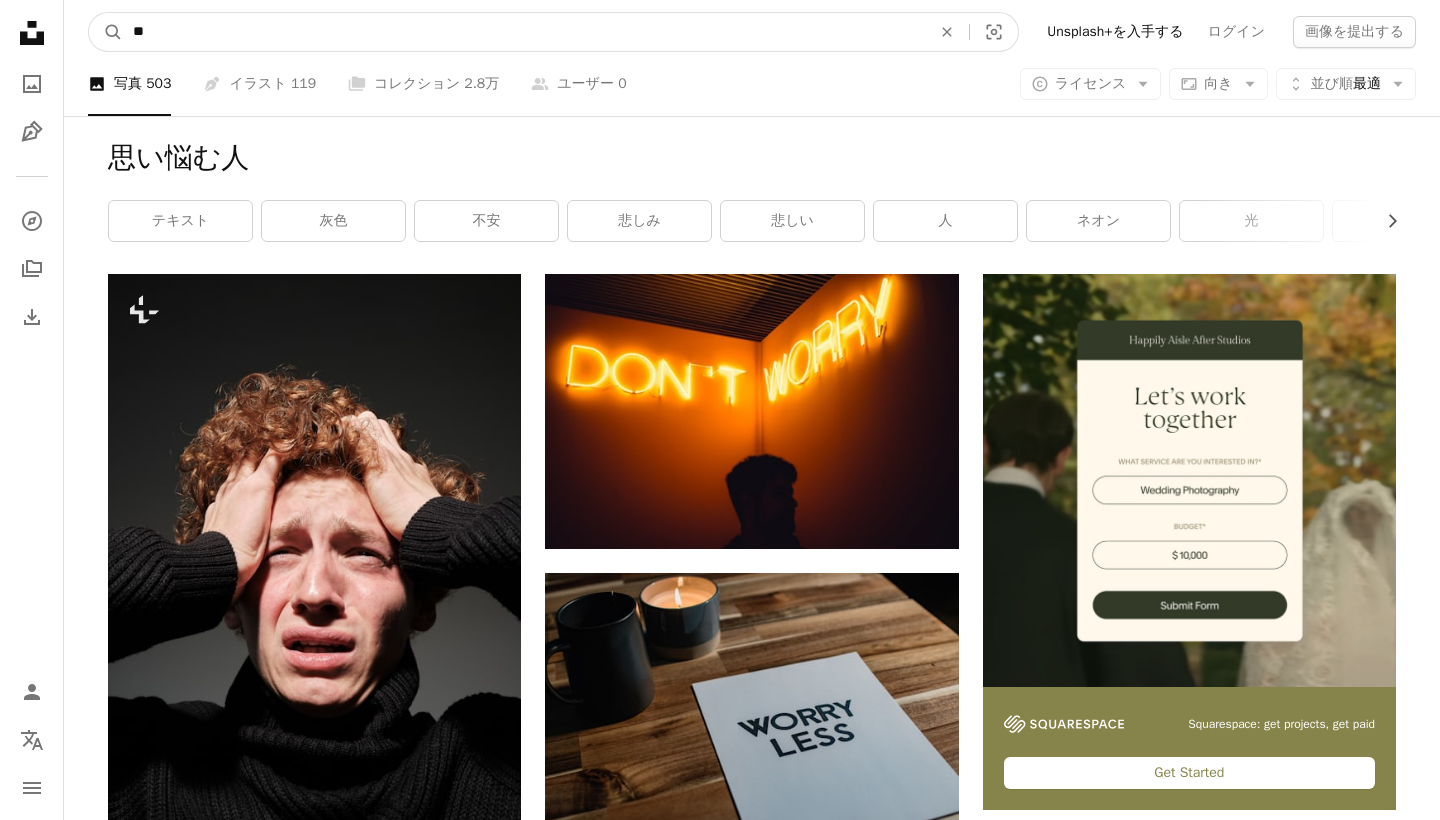type on "*" 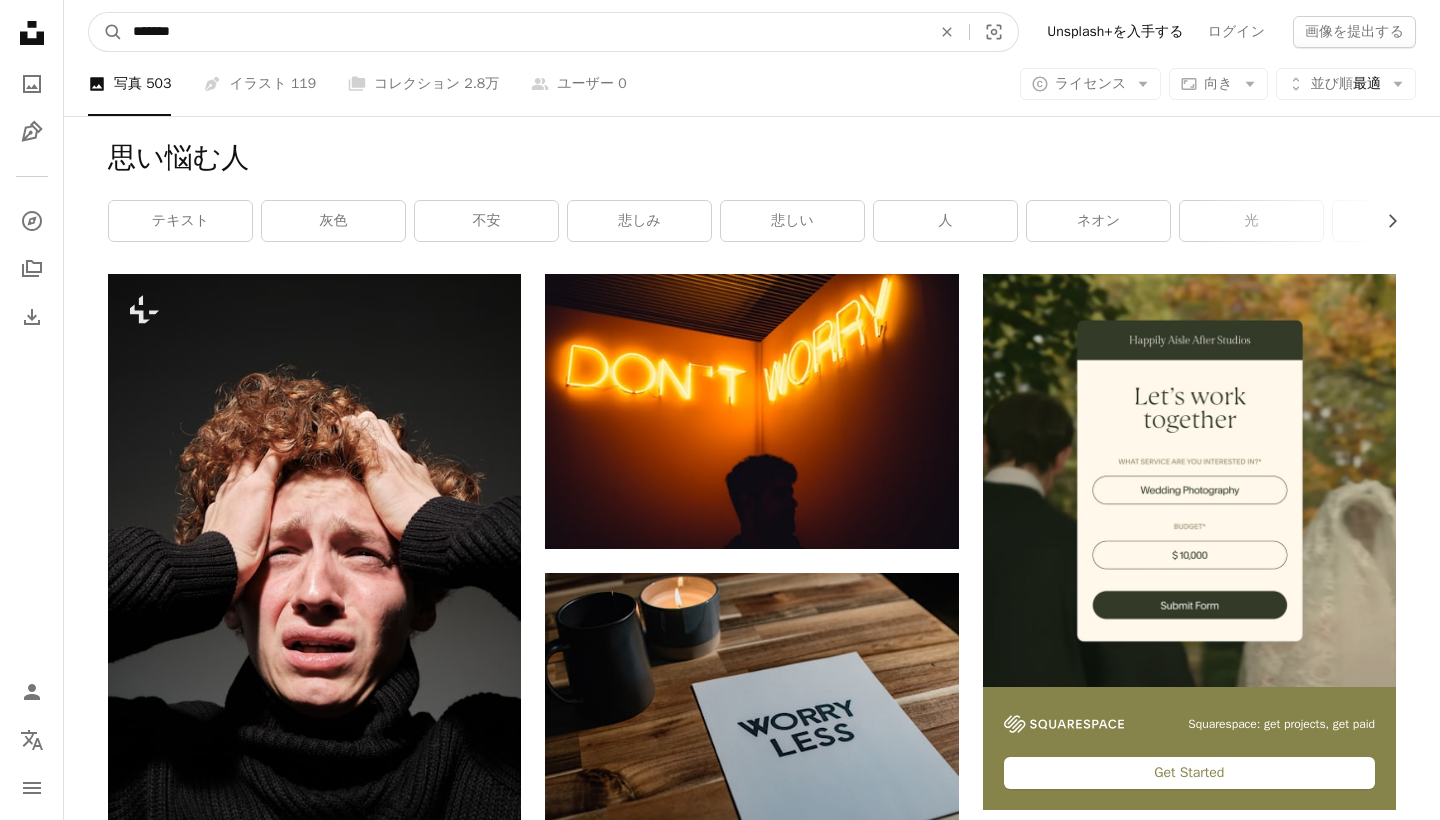 type on "*******" 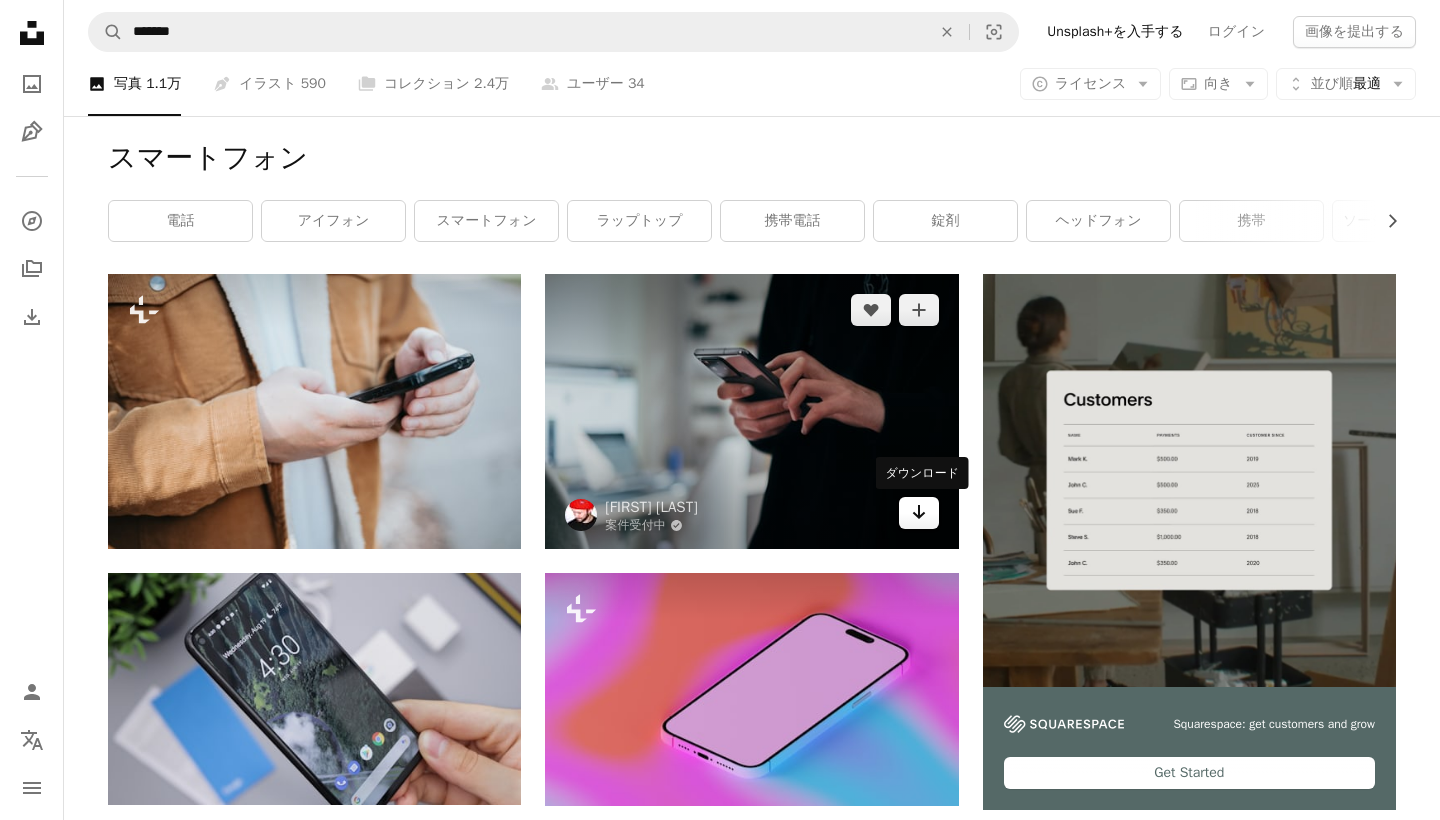 click on "Arrow pointing down" 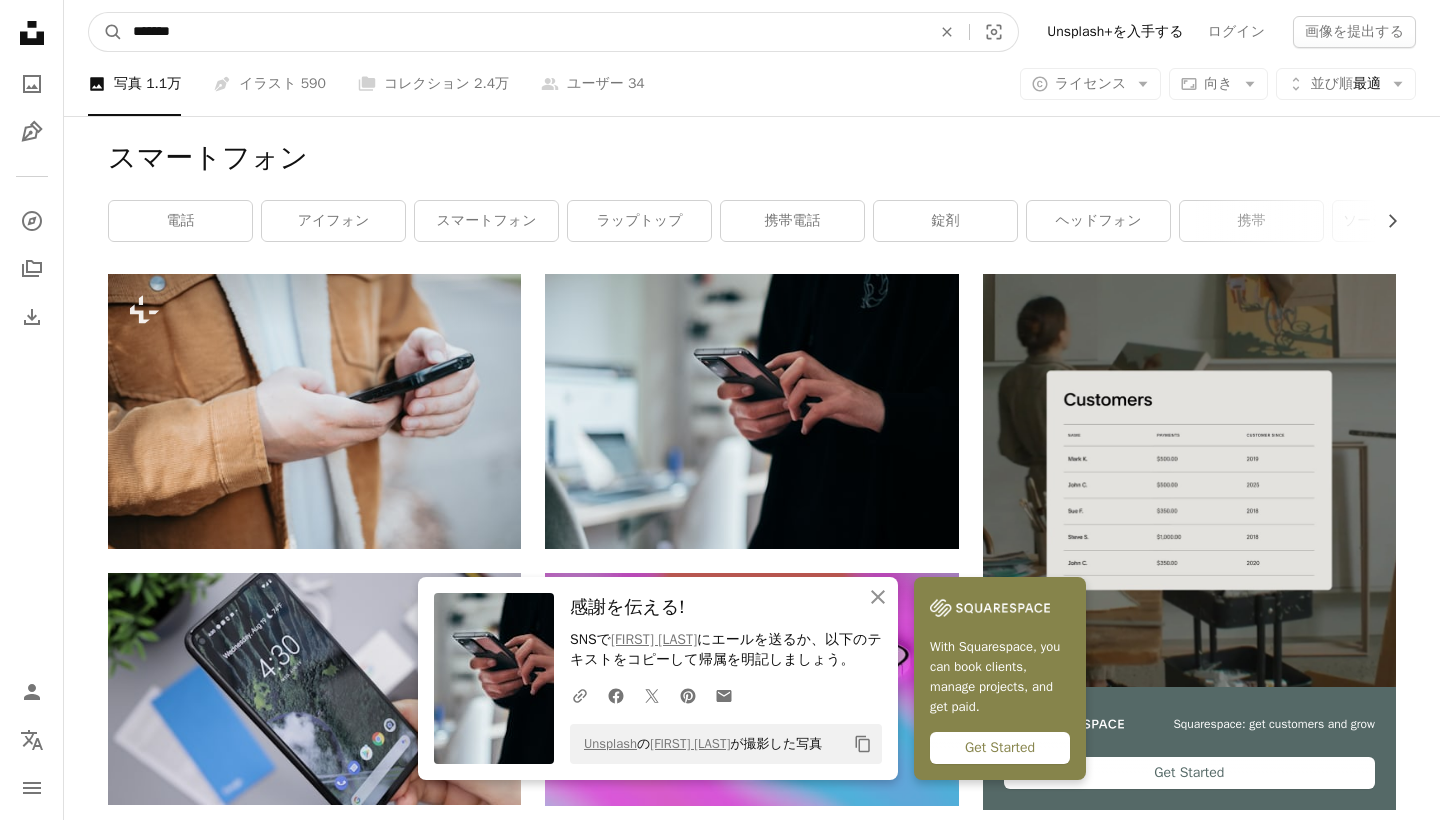 click on "*******" at bounding box center [524, 32] 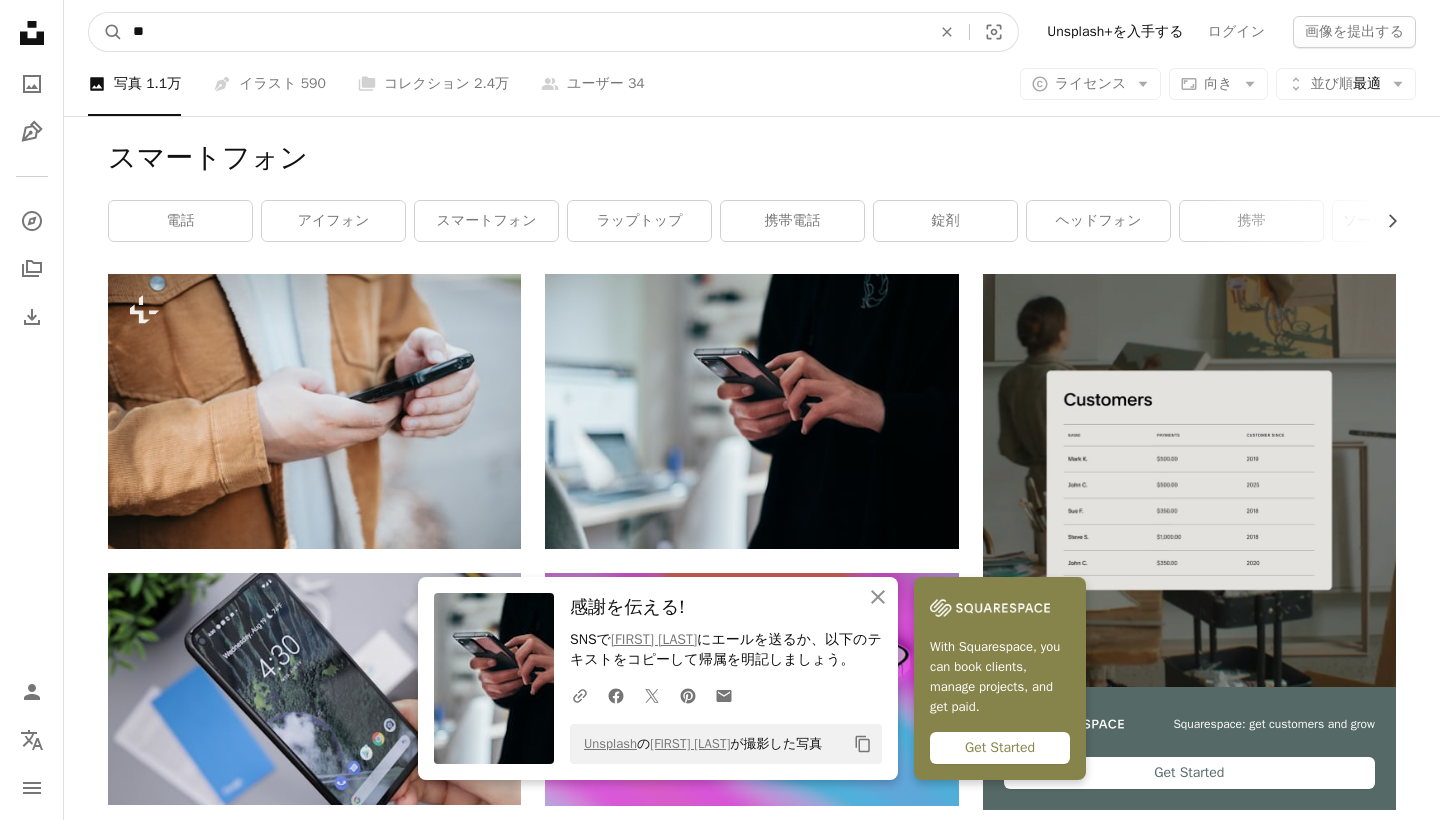 type on "*" 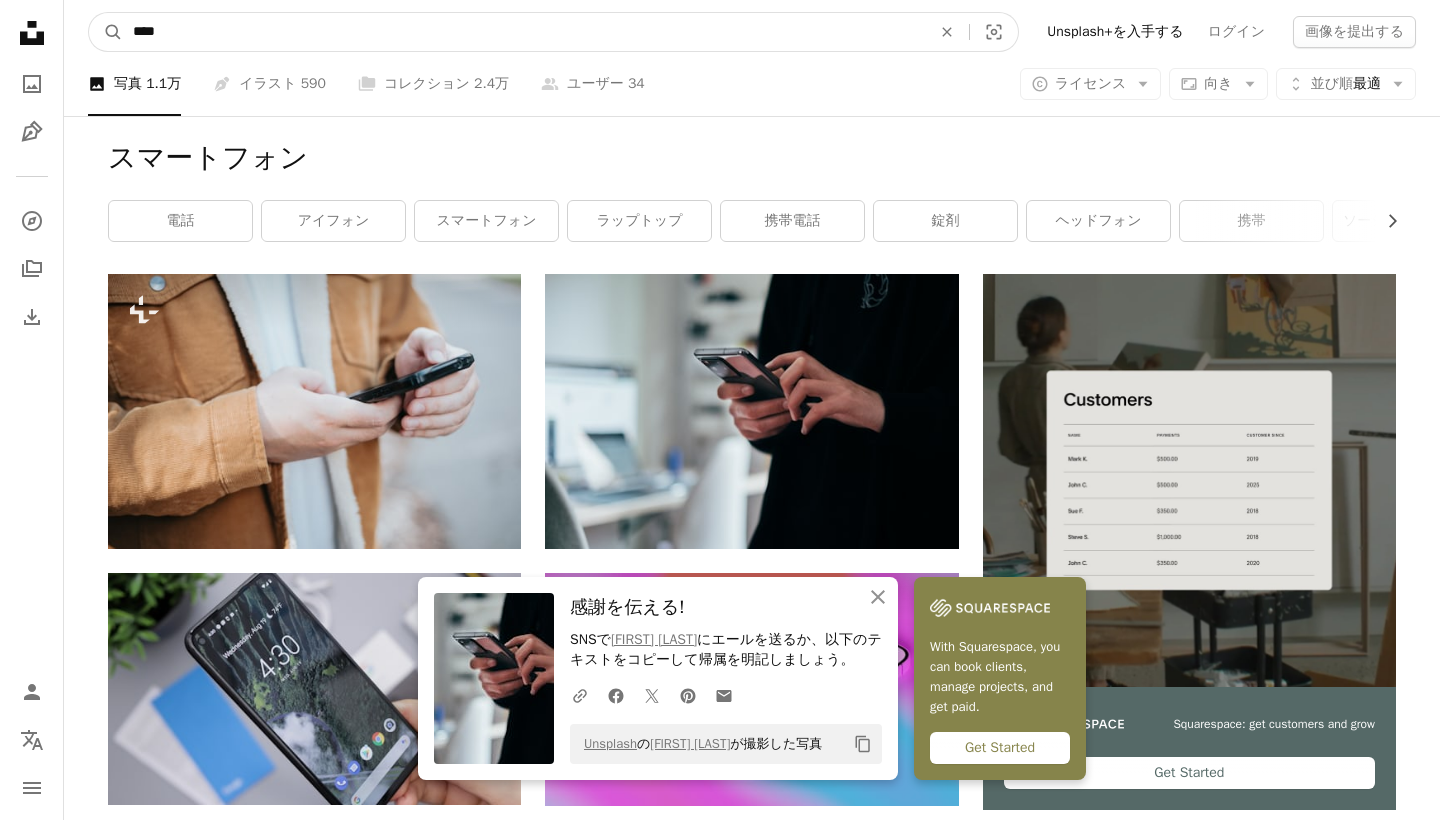type on "****" 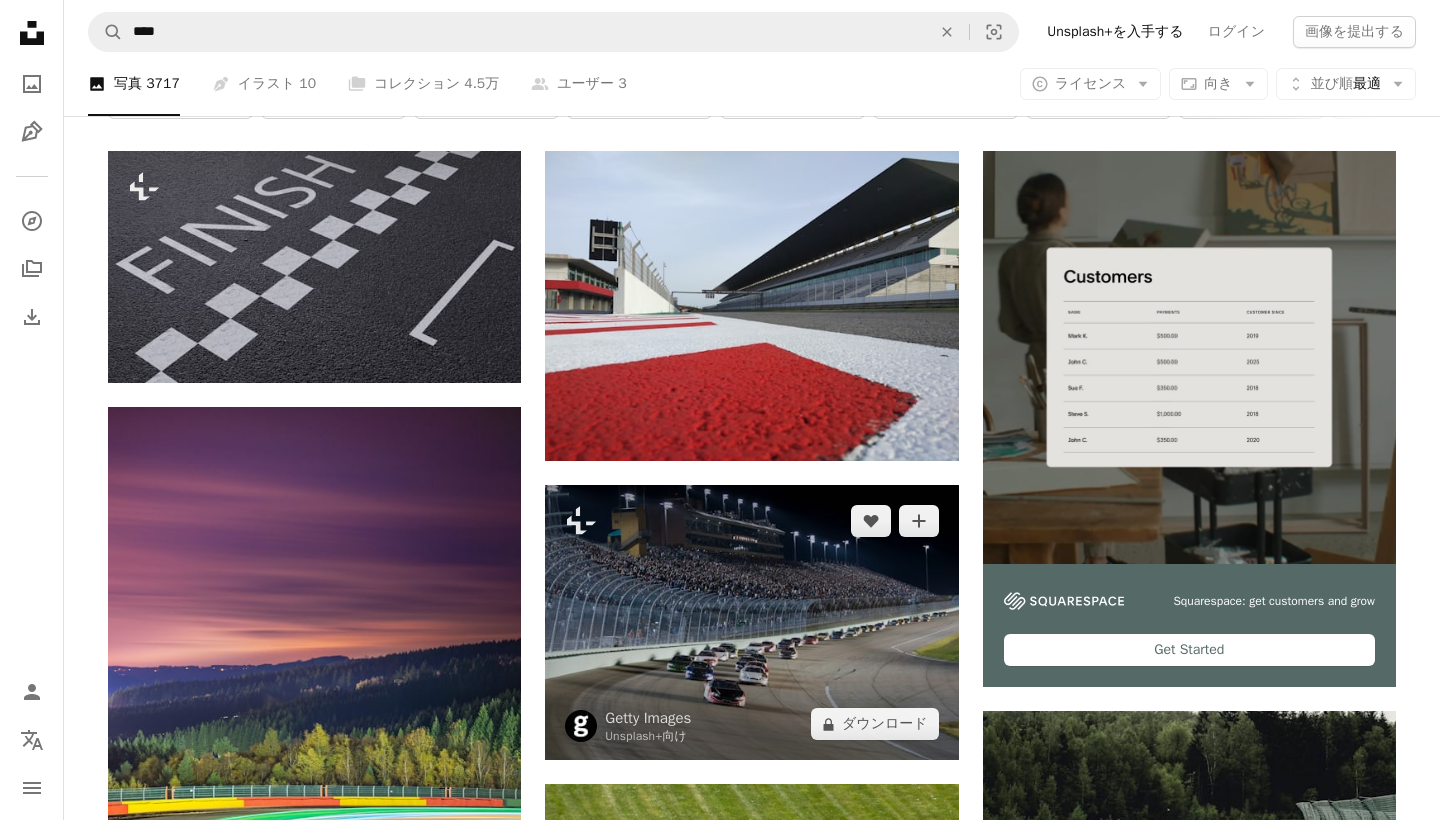 scroll, scrollTop: 132, scrollLeft: 0, axis: vertical 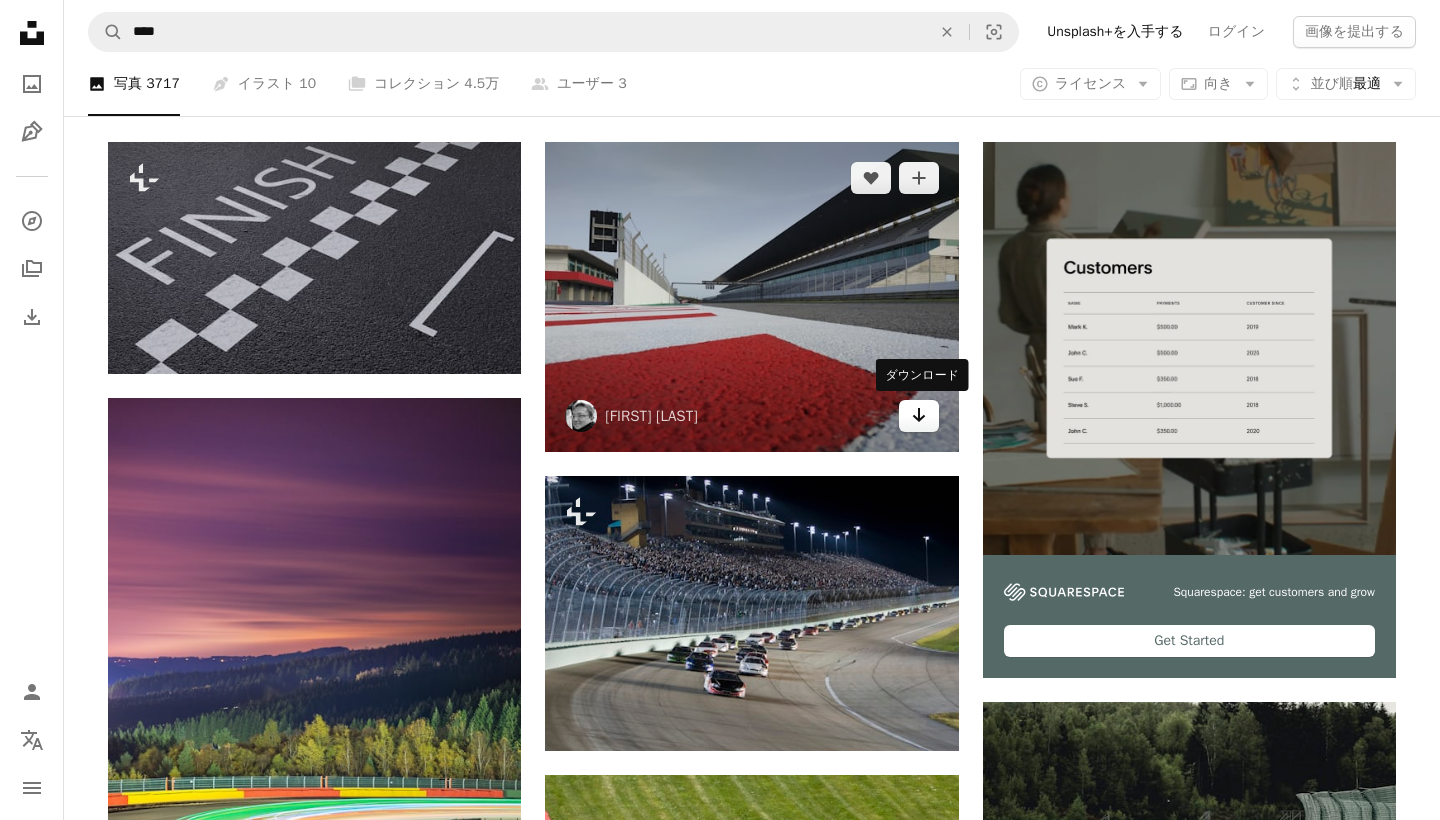 click on "Arrow pointing down" 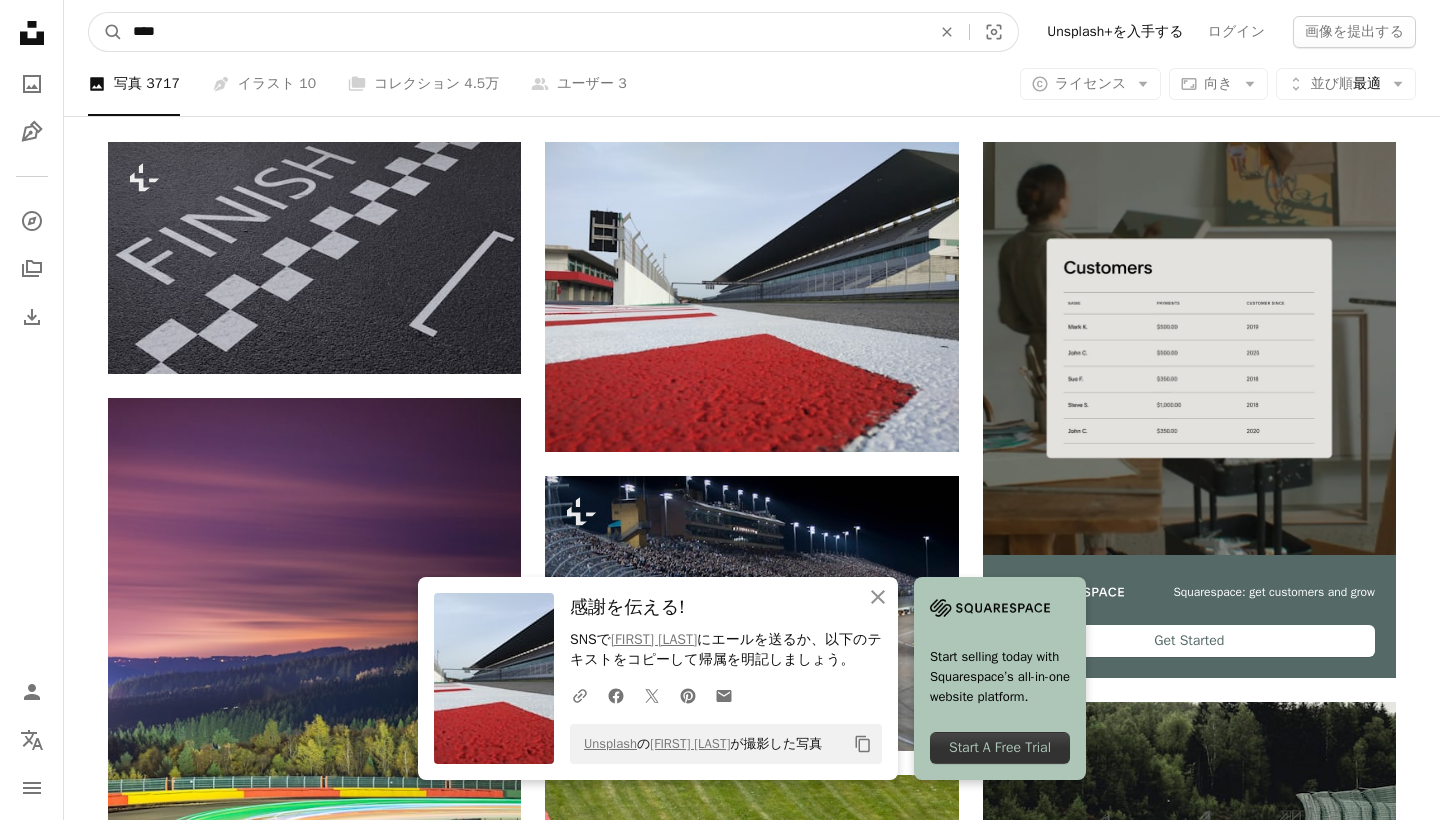 click on "****" at bounding box center (524, 32) 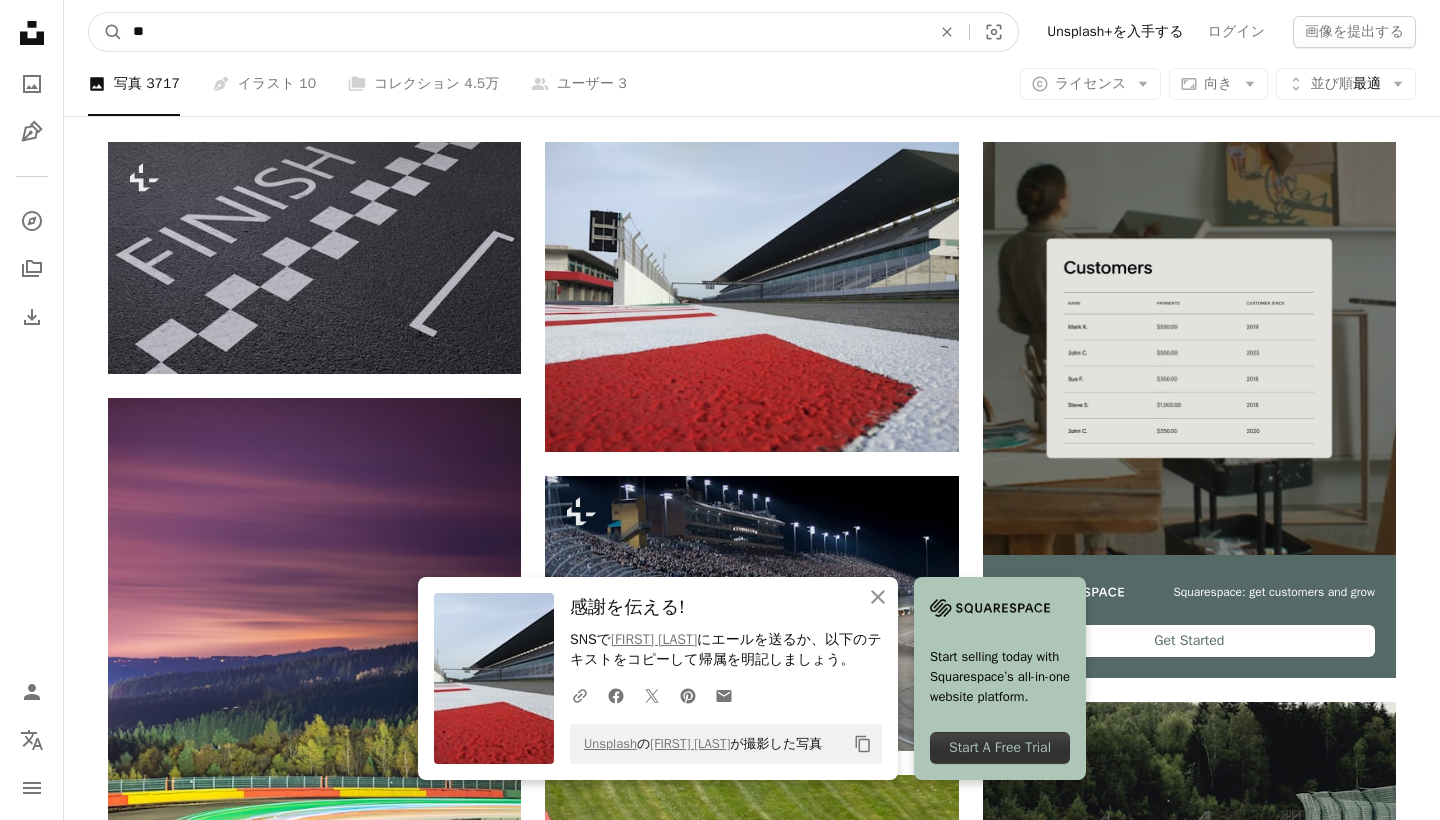 type on "*" 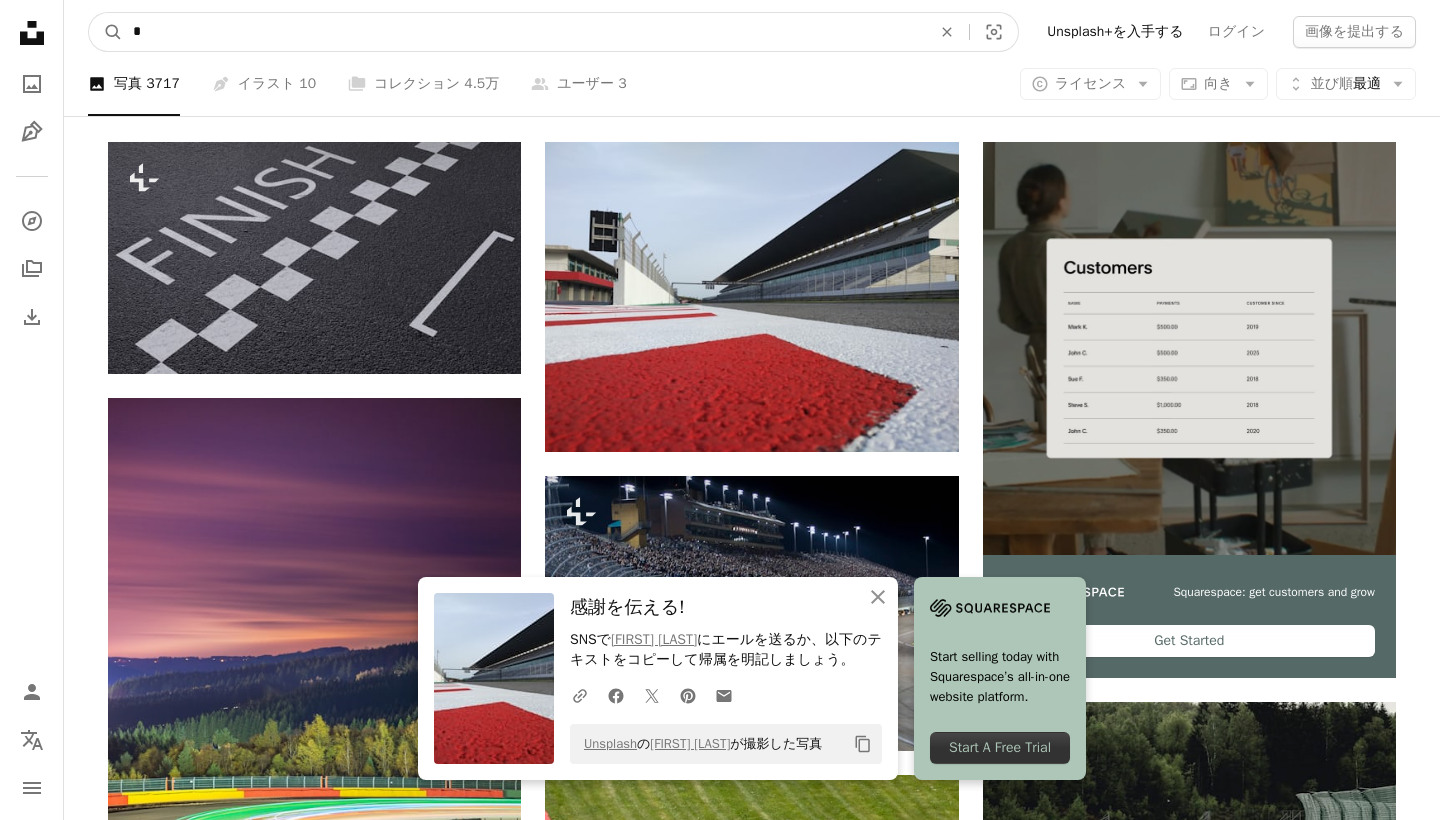 type on "**" 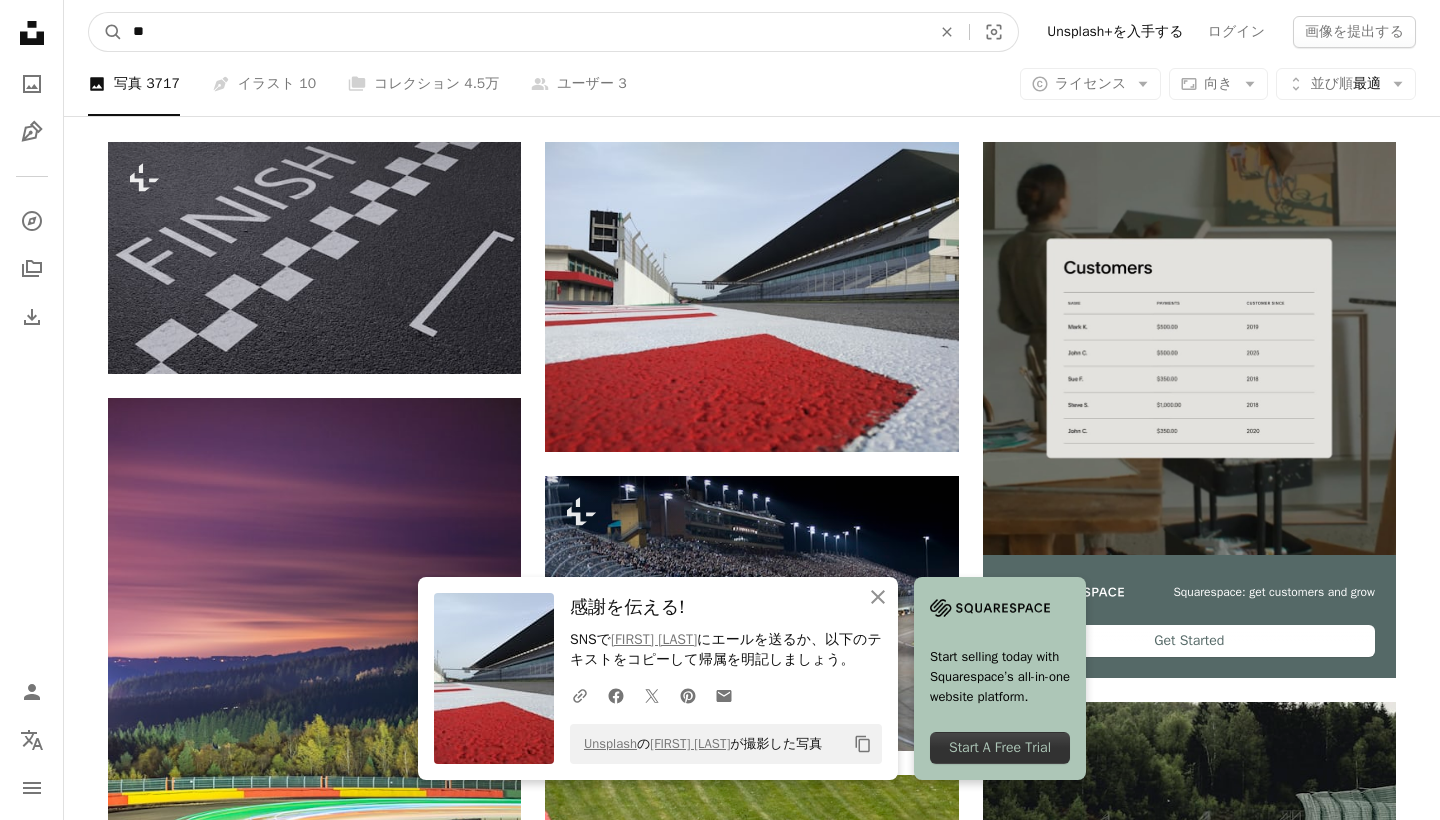 click on "A magnifying glass" at bounding box center (106, 32) 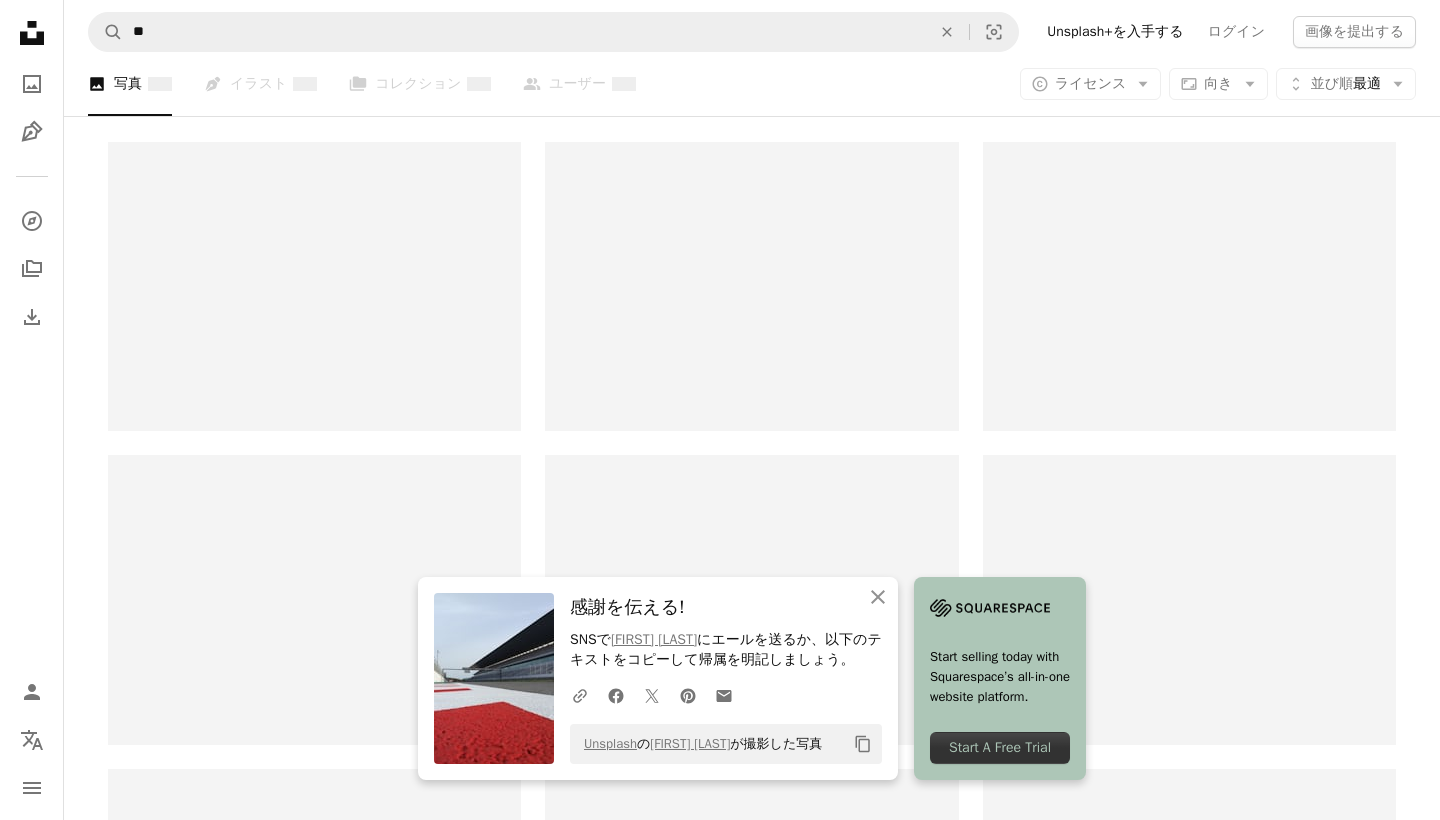 scroll, scrollTop: 0, scrollLeft: 0, axis: both 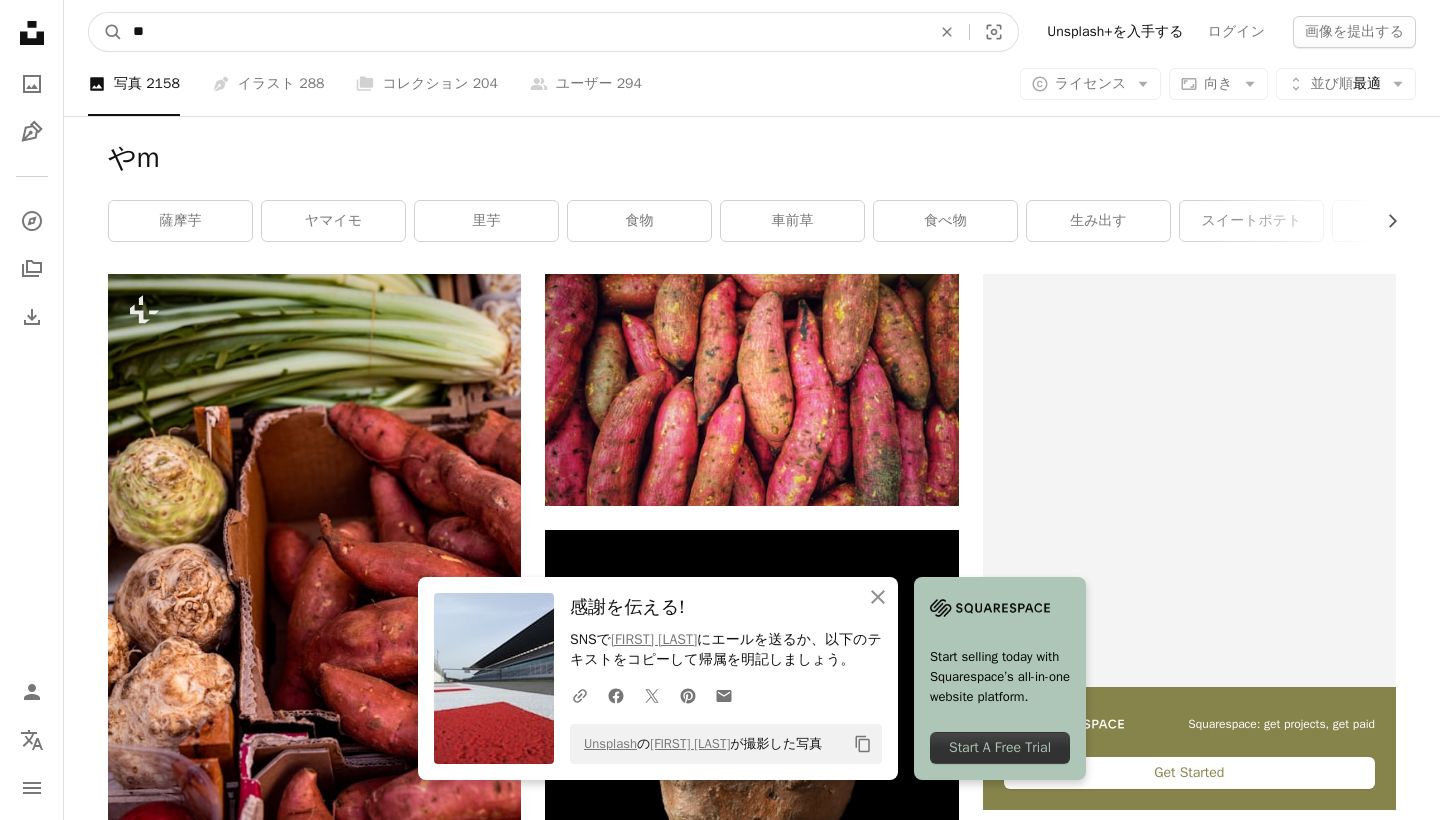 click on "**" at bounding box center [524, 32] 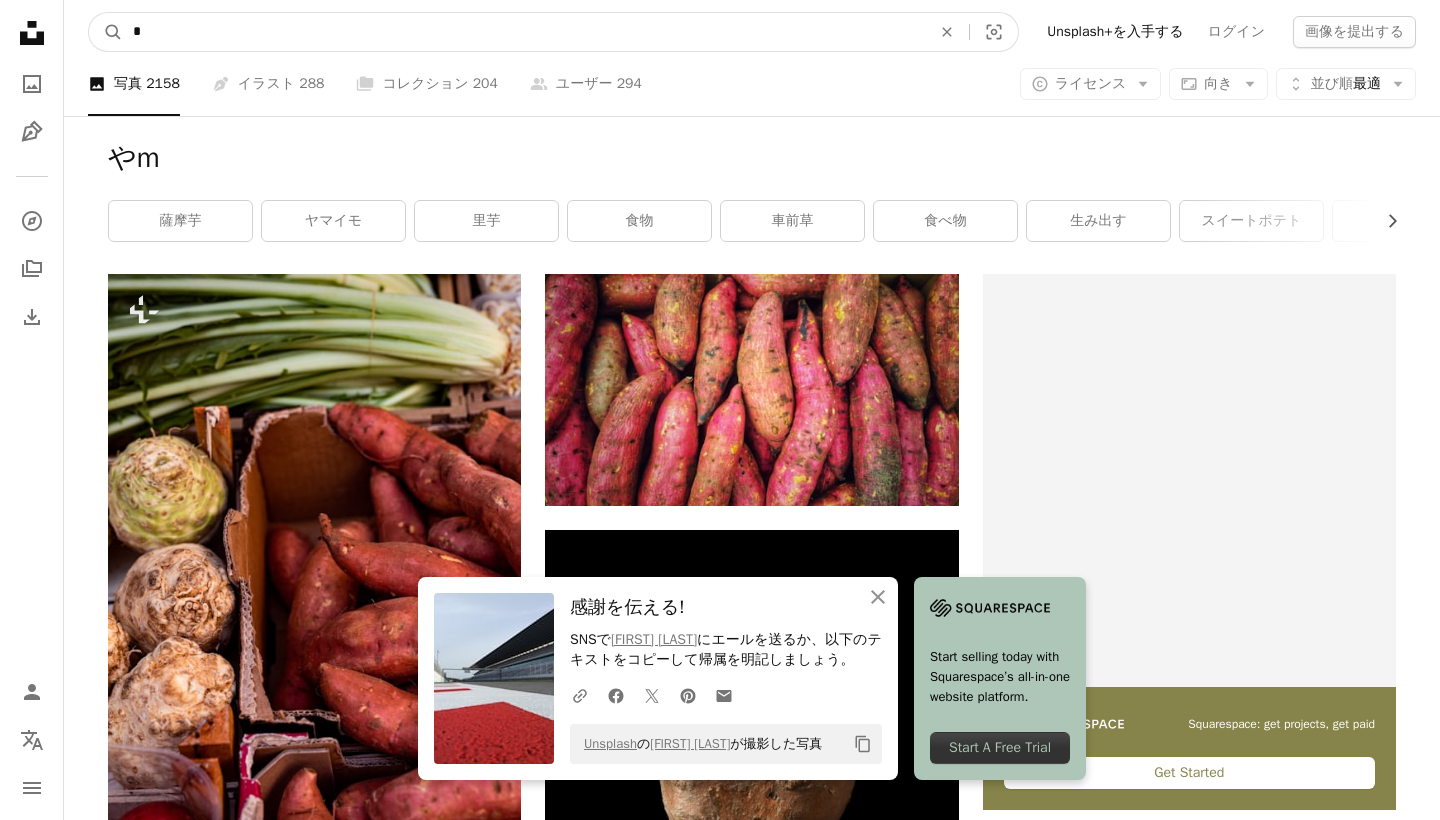 type on "*" 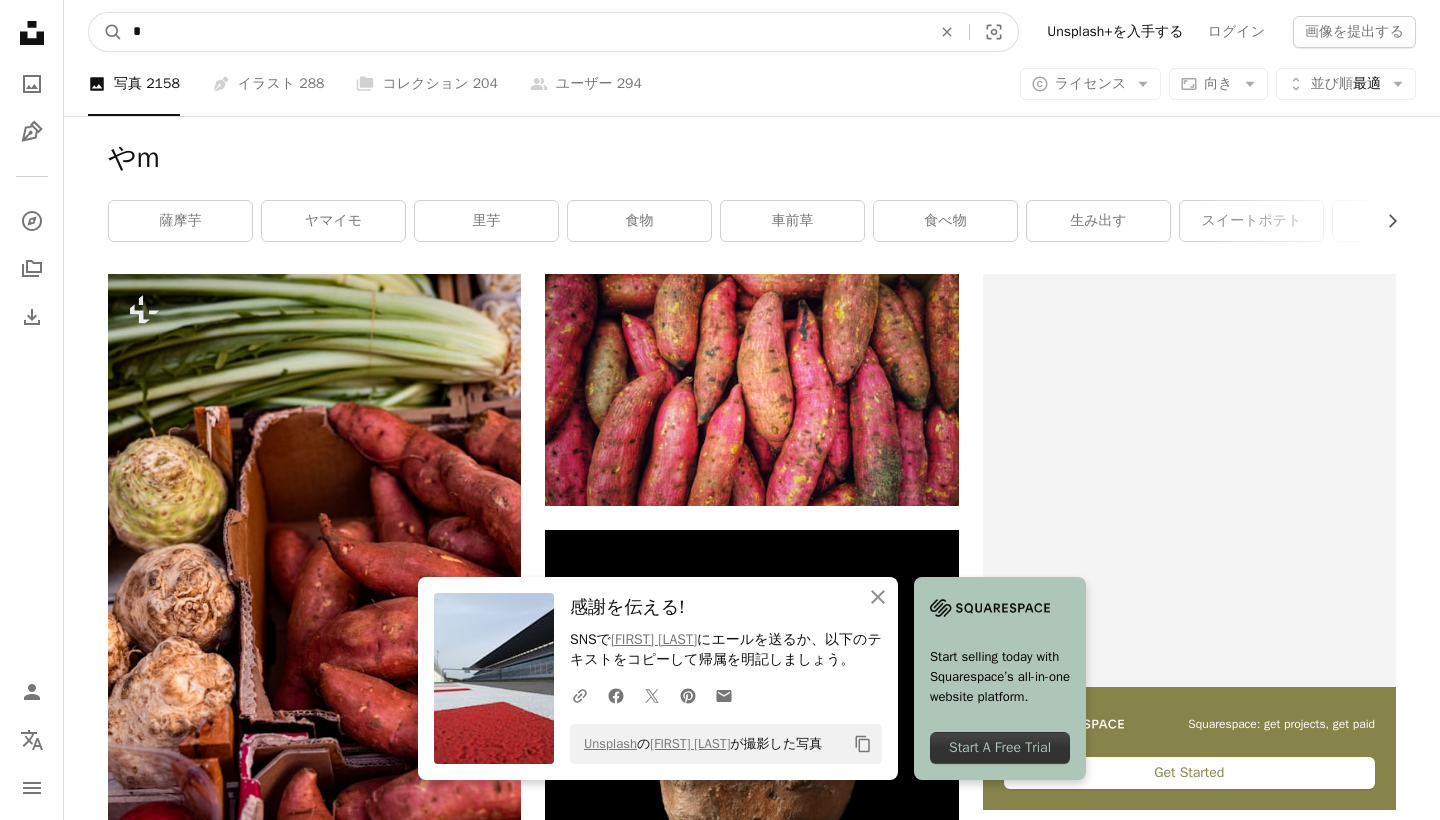 click on "A magnifying glass" at bounding box center [106, 32] 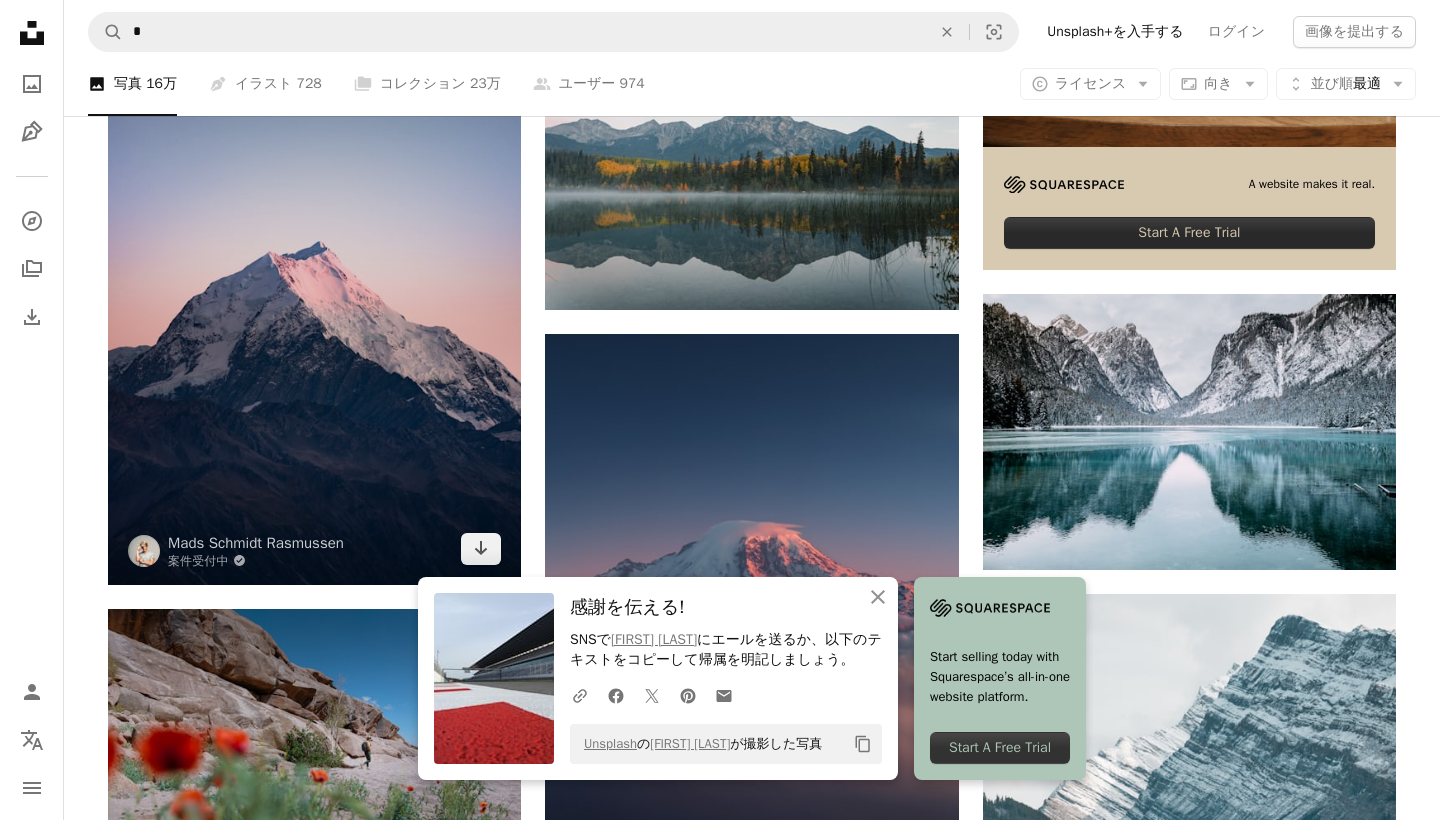 scroll, scrollTop: 557, scrollLeft: 0, axis: vertical 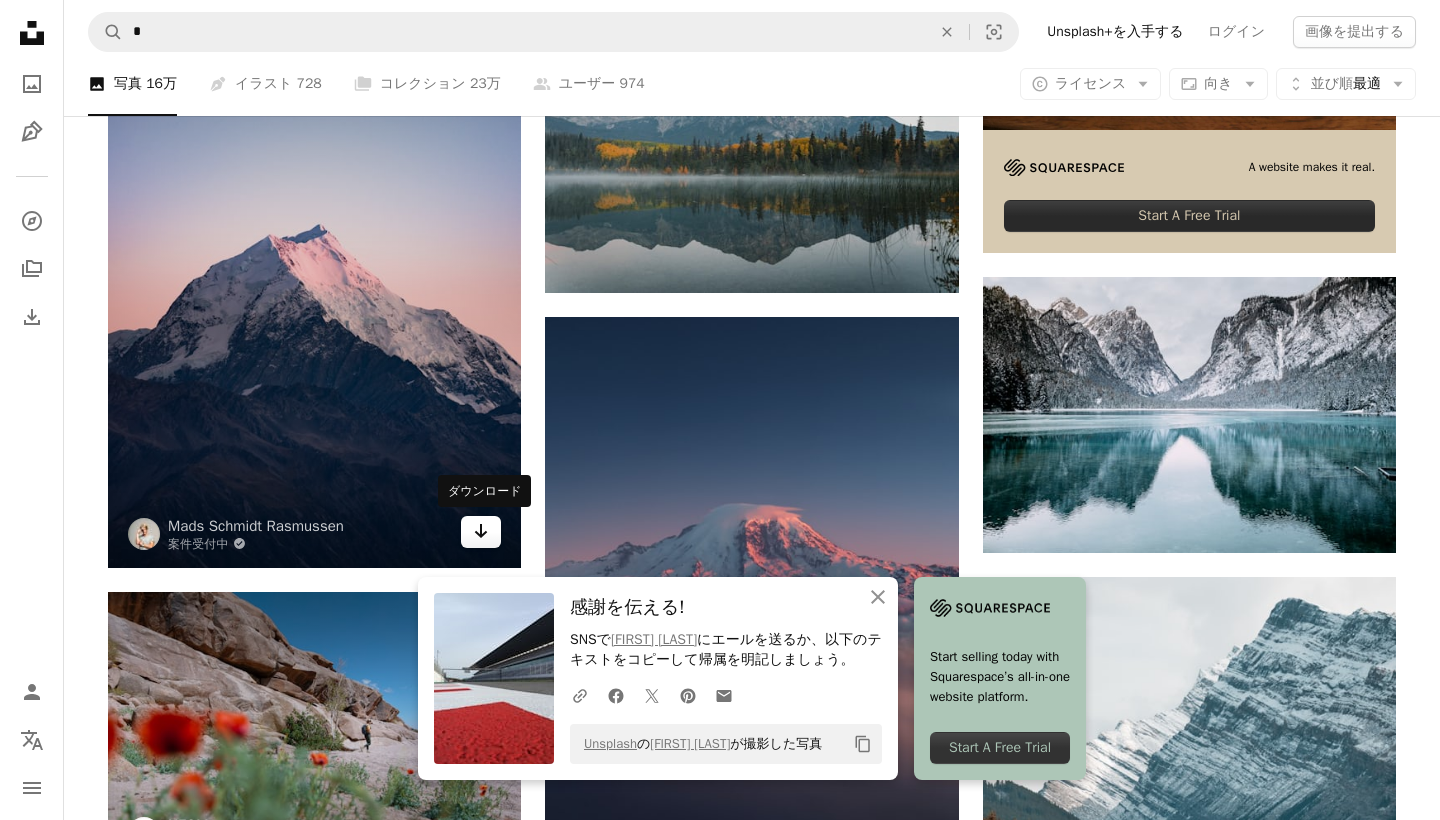 click on "Arrow pointing down" 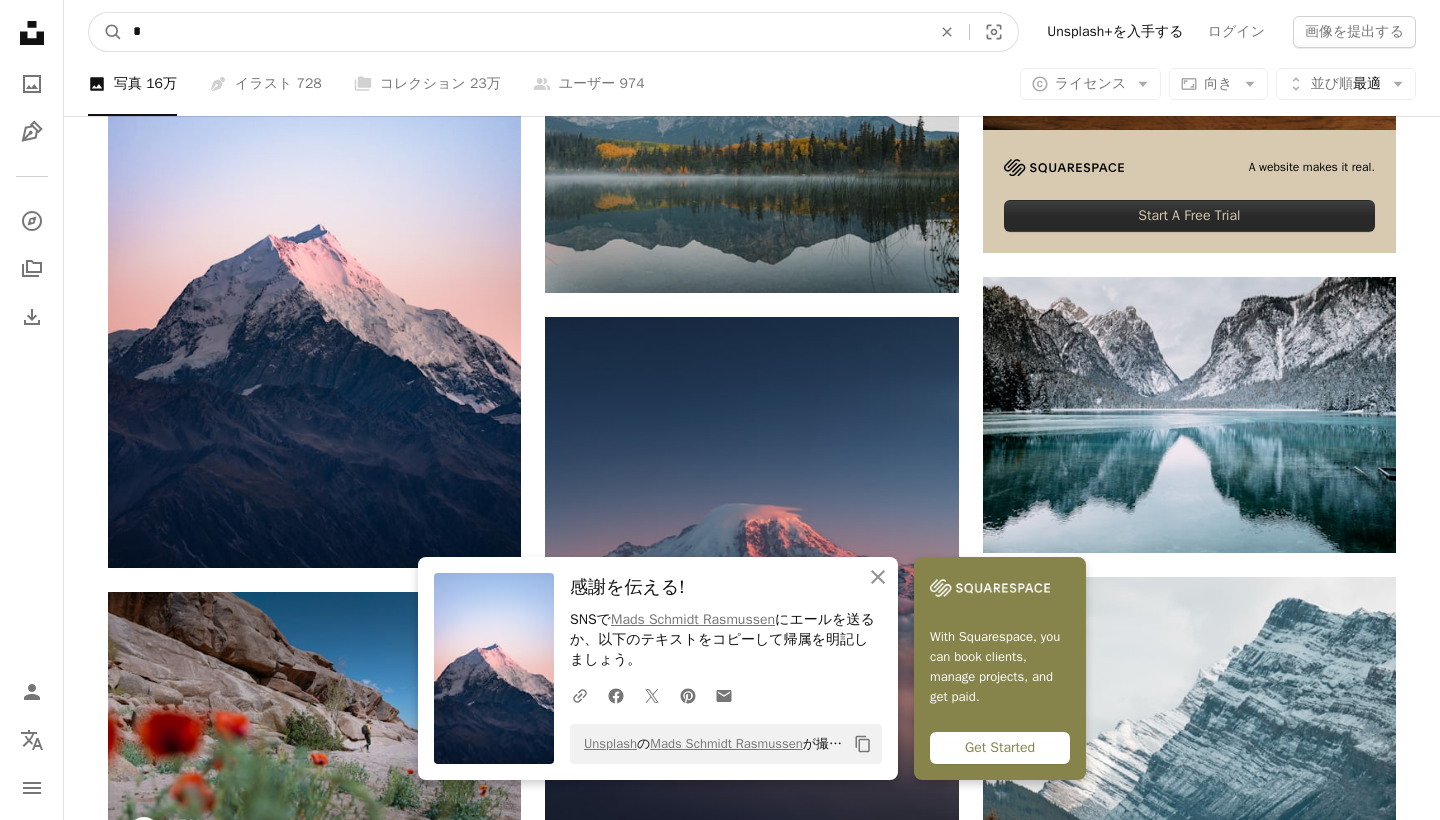 click on "*" at bounding box center (524, 32) 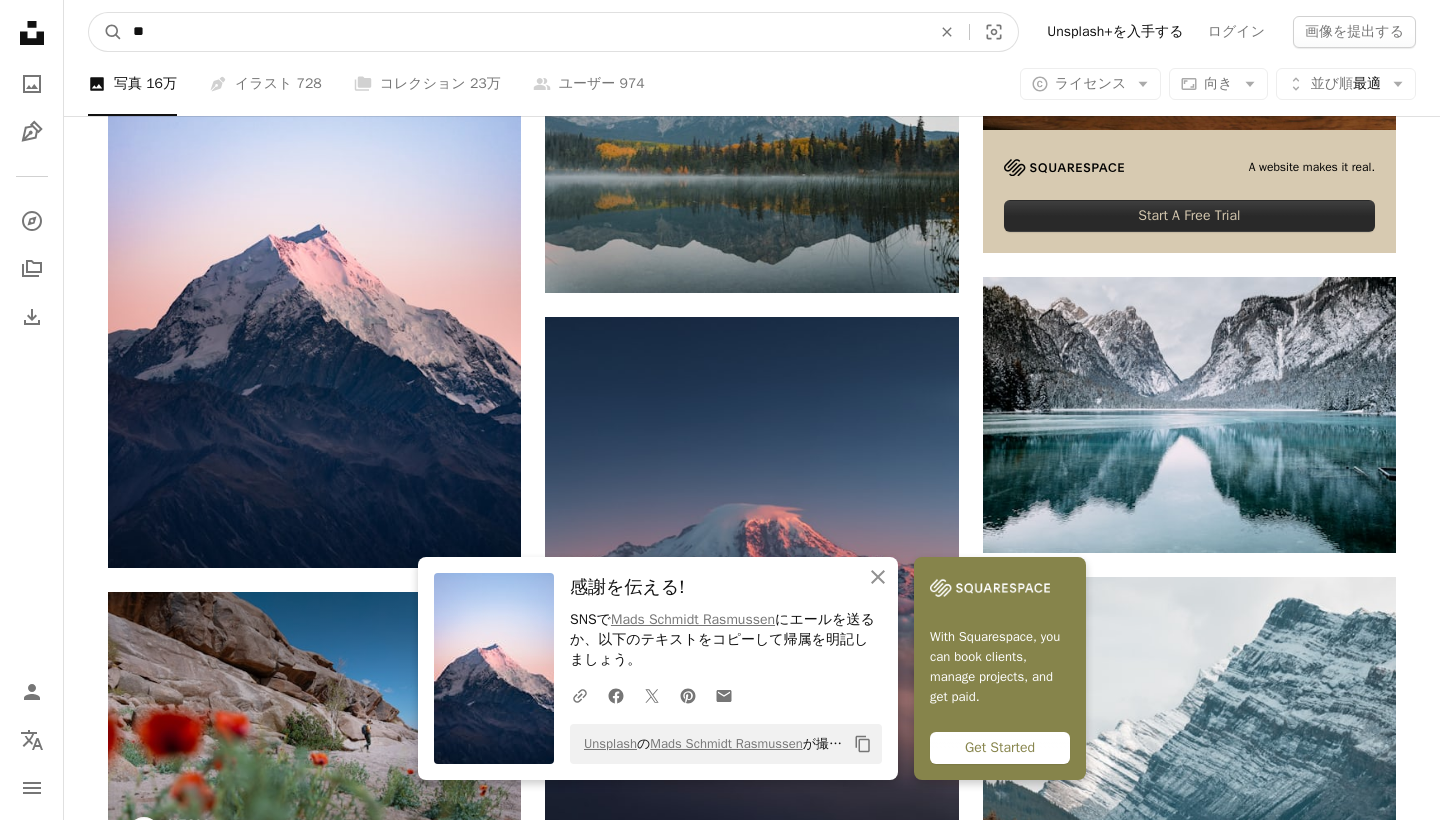 type on "*" 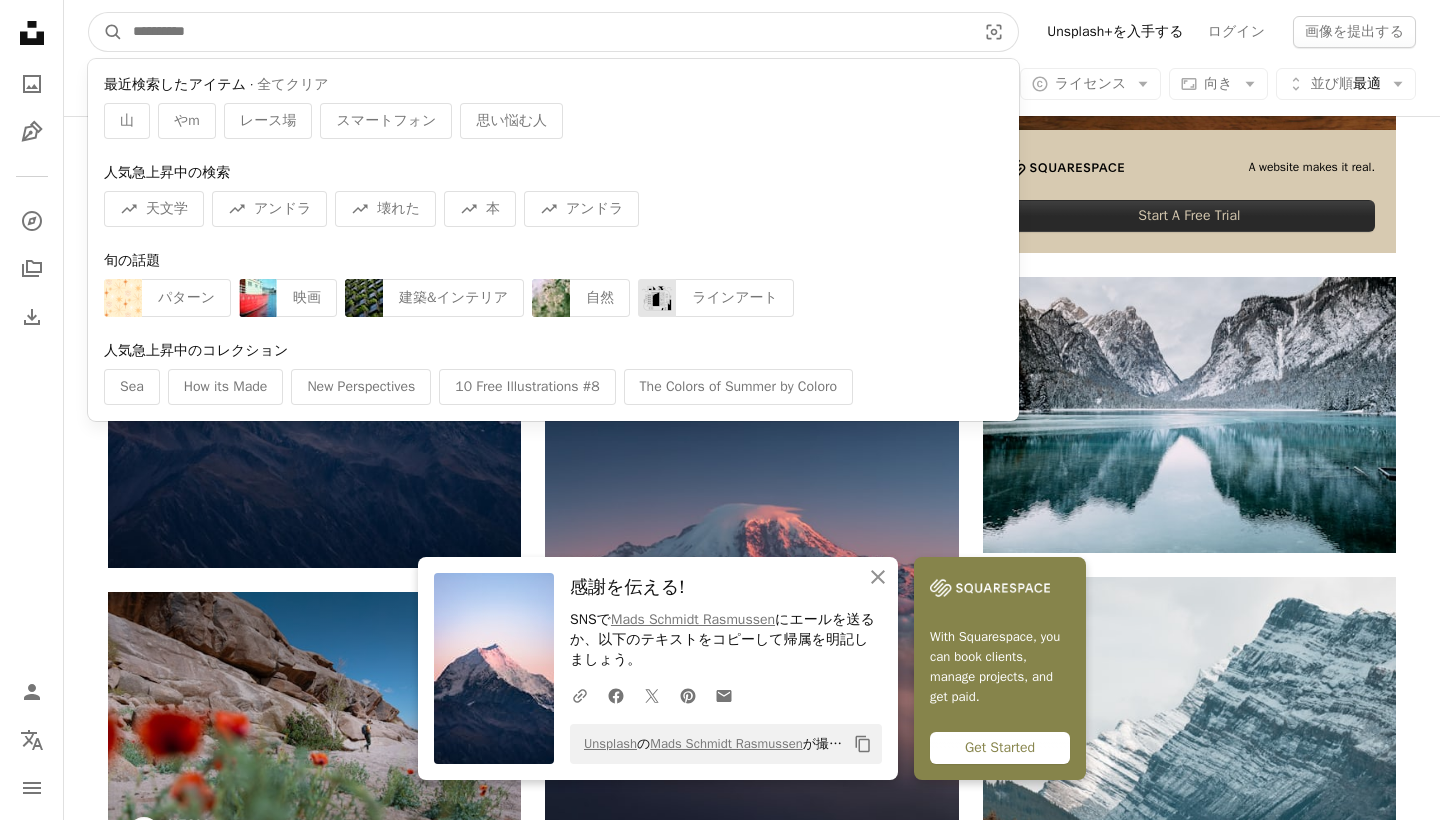 type on "*" 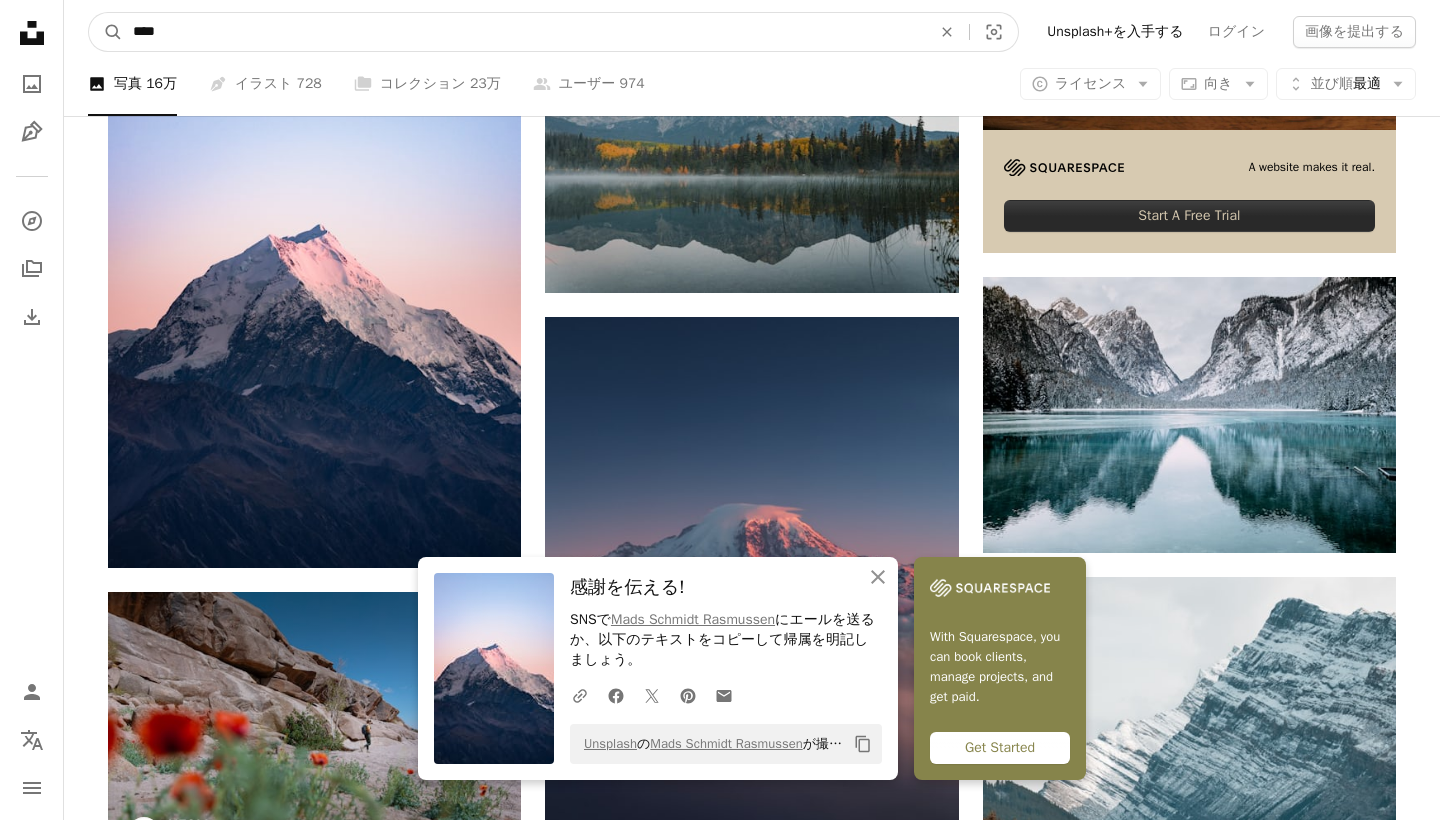 type on "***" 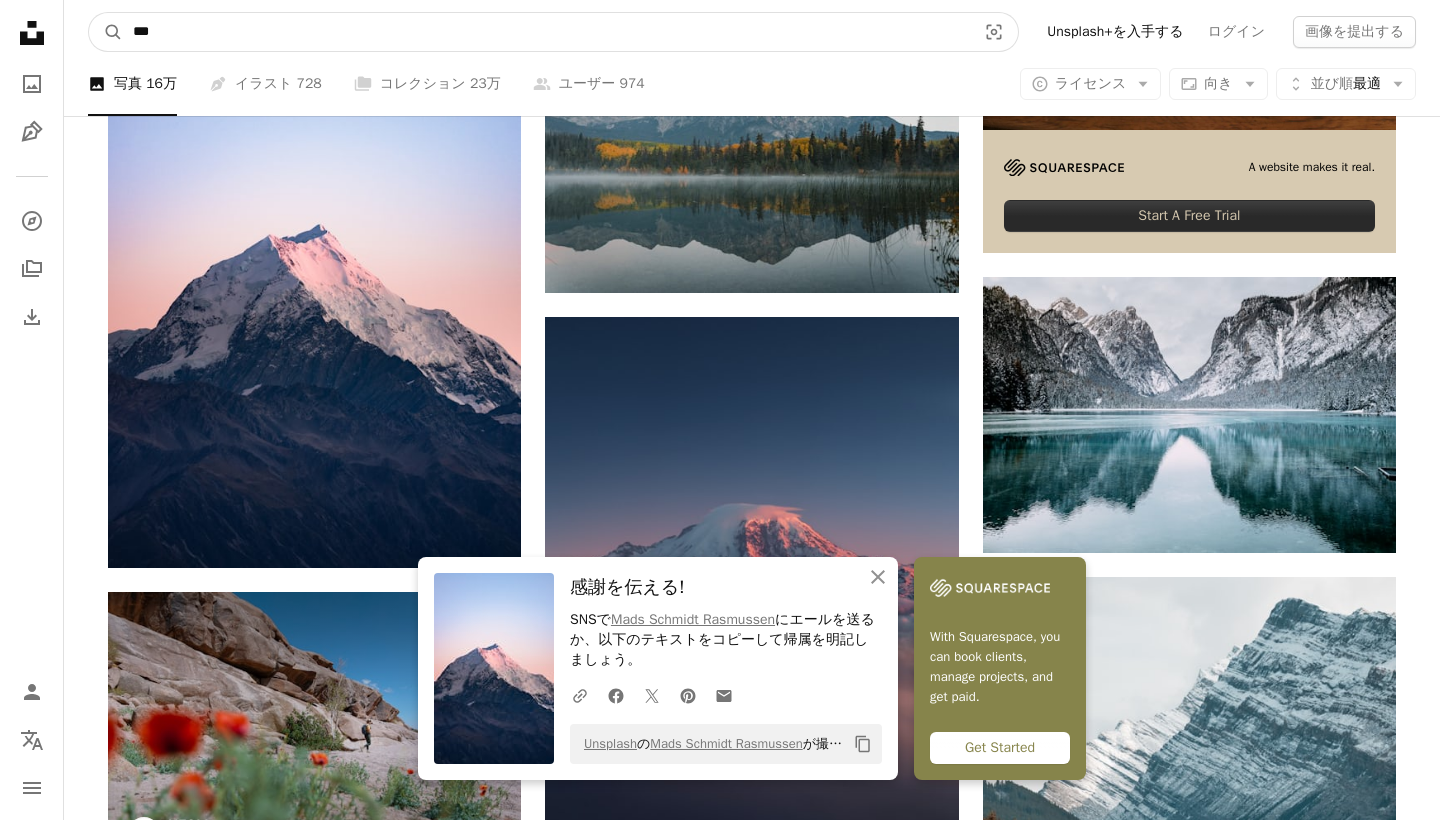 click on "A magnifying glass" at bounding box center (106, 32) 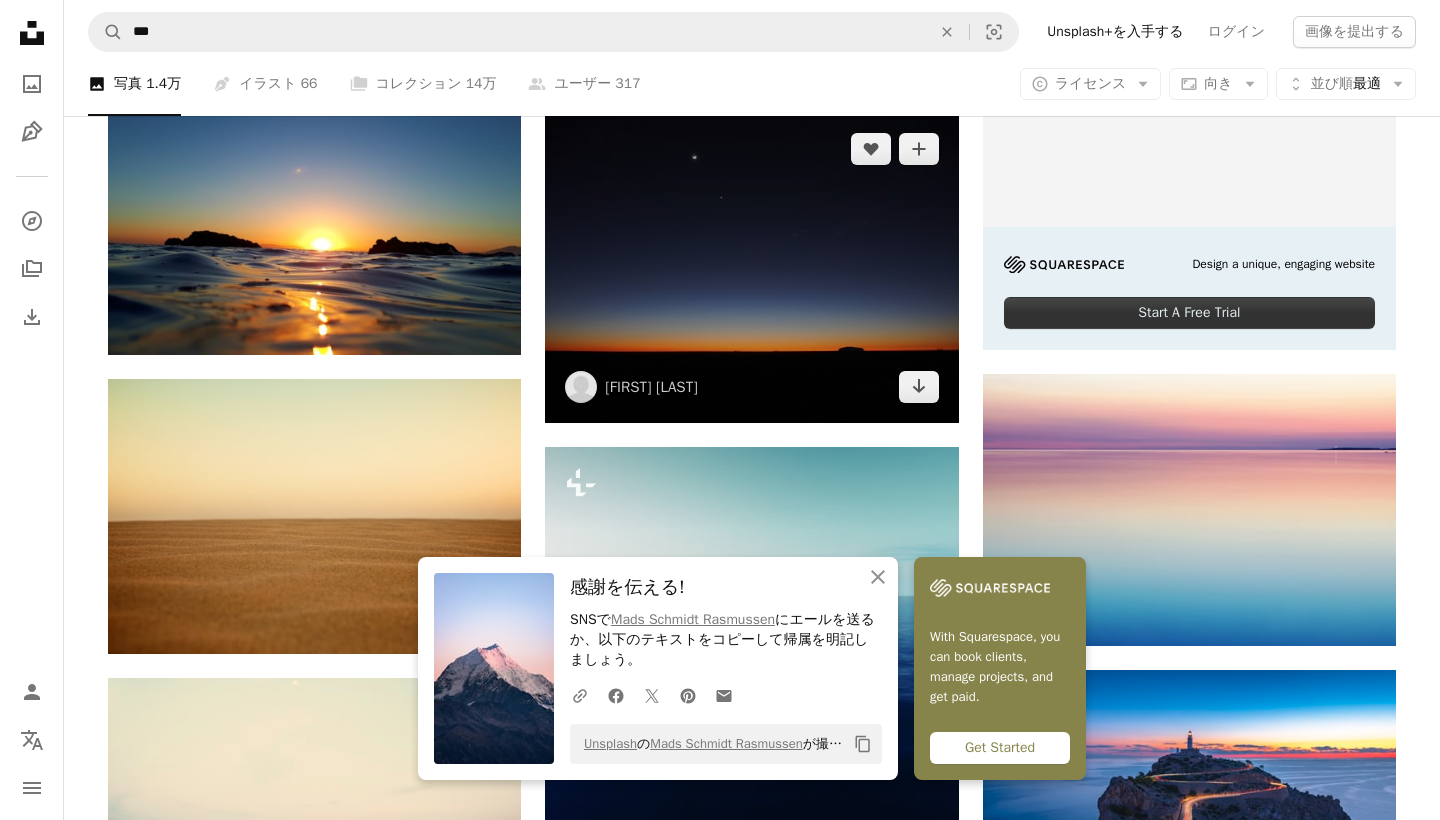 scroll, scrollTop: 463, scrollLeft: 0, axis: vertical 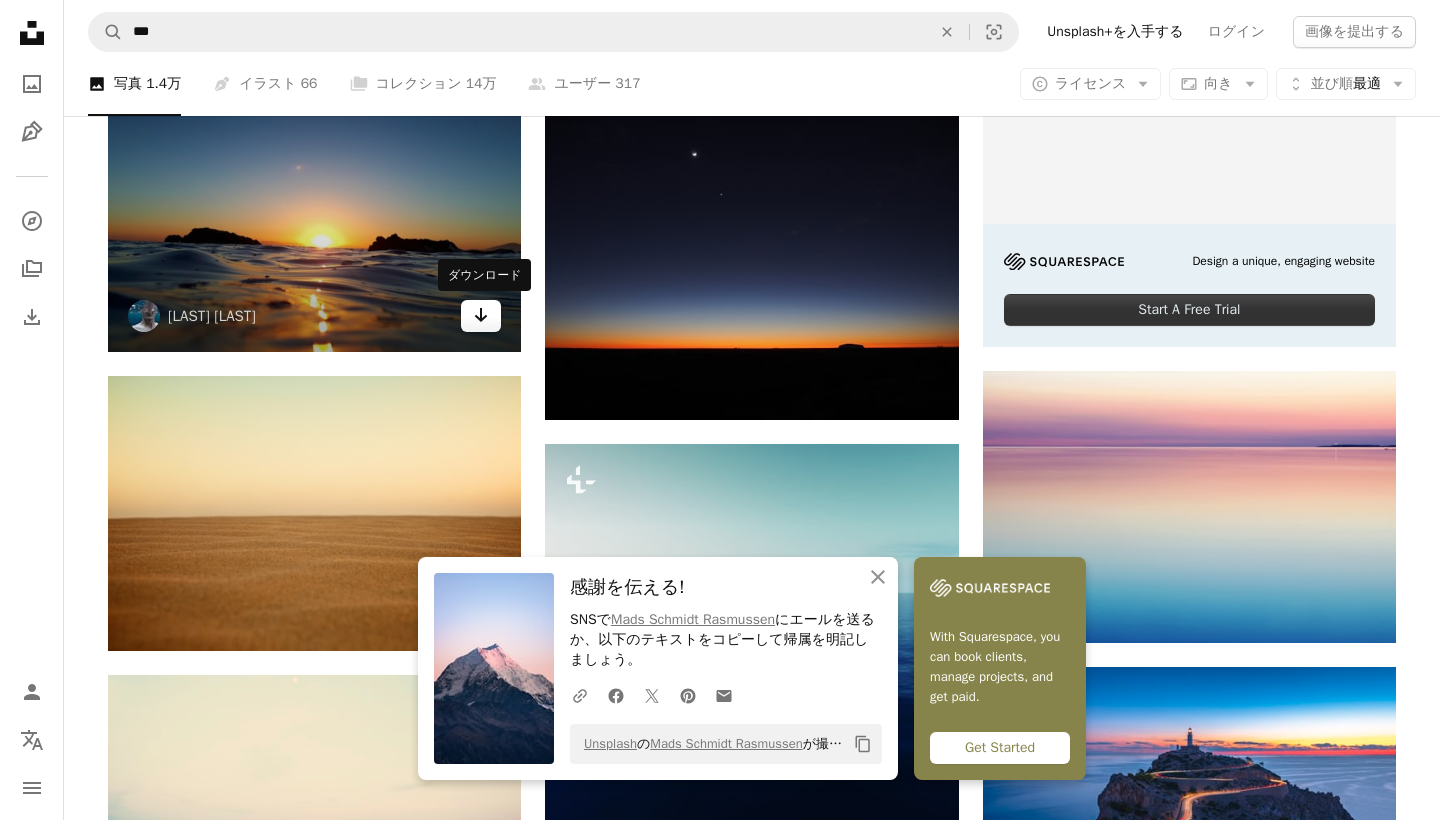 click on "Arrow pointing down" at bounding box center (481, 316) 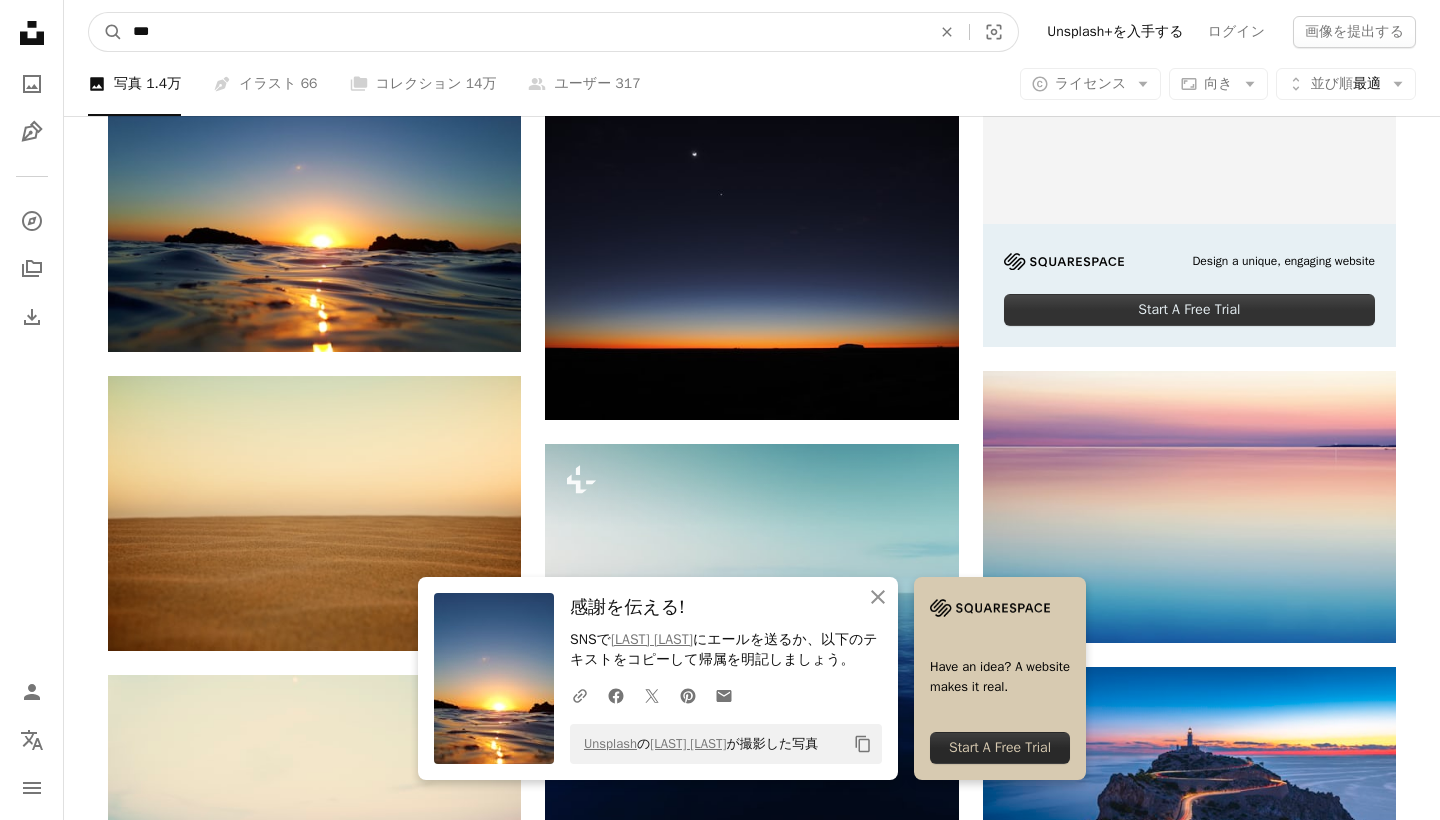 click on "***" at bounding box center (524, 32) 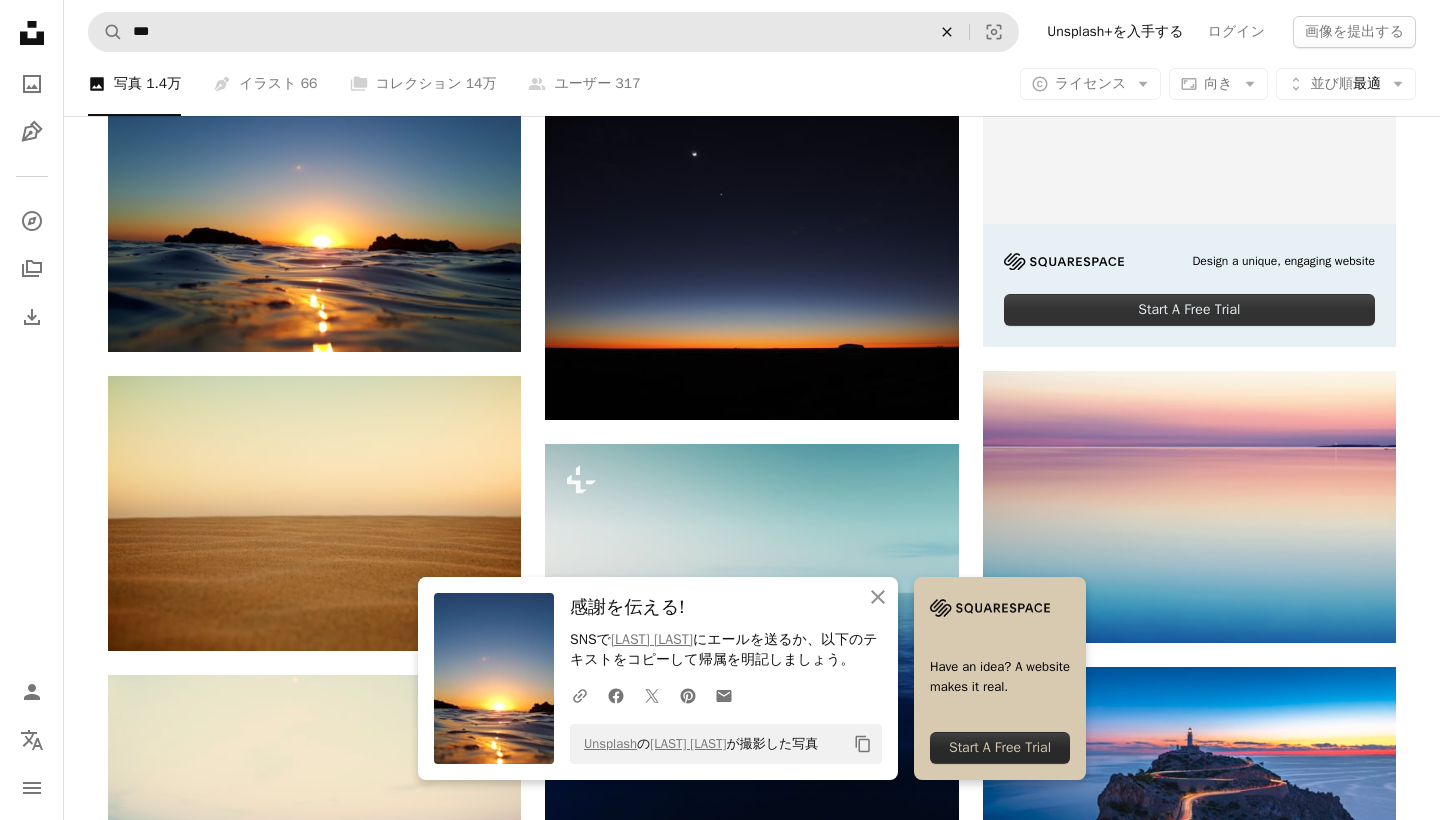 click on "An X shape" 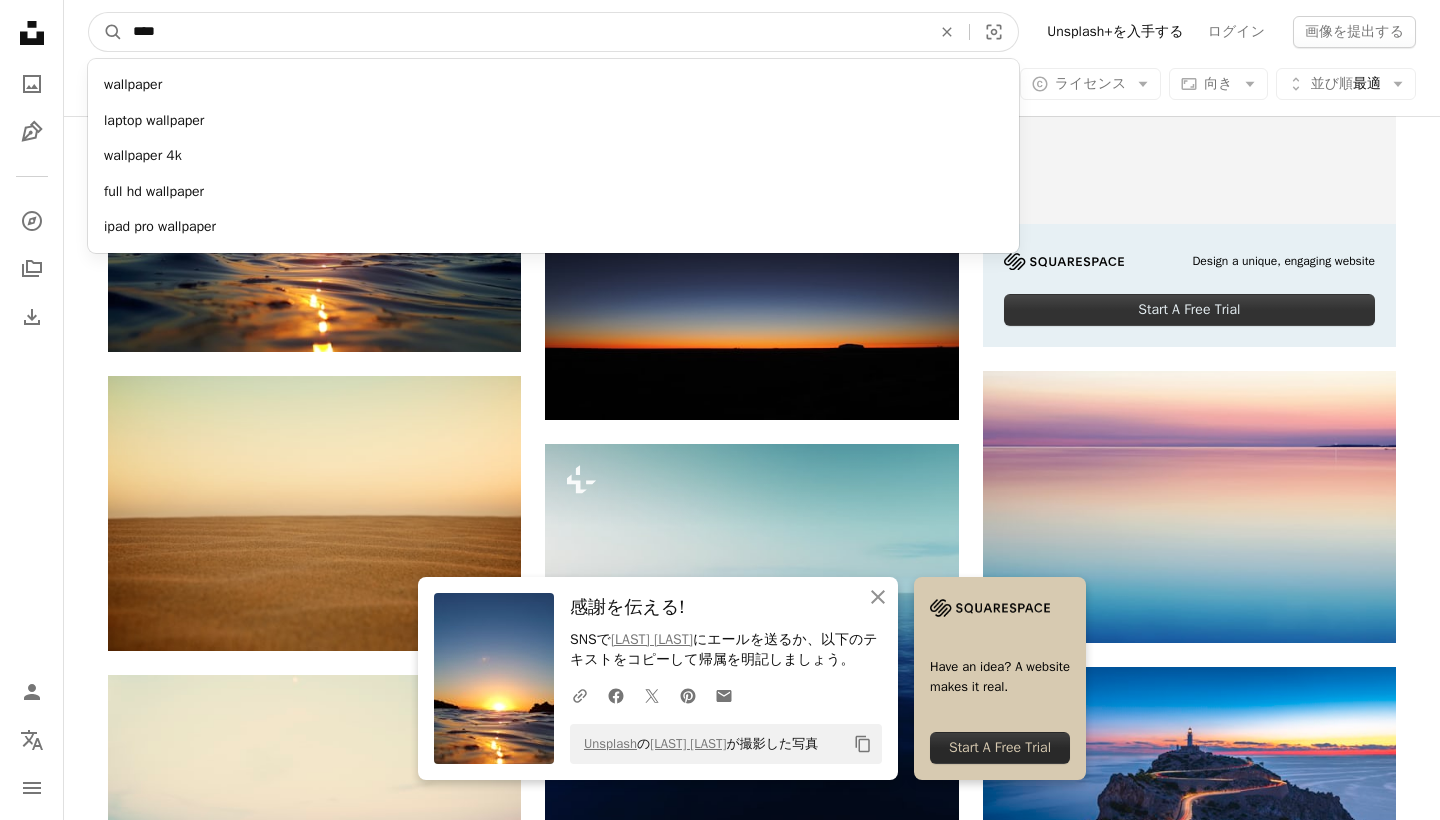 type on "****" 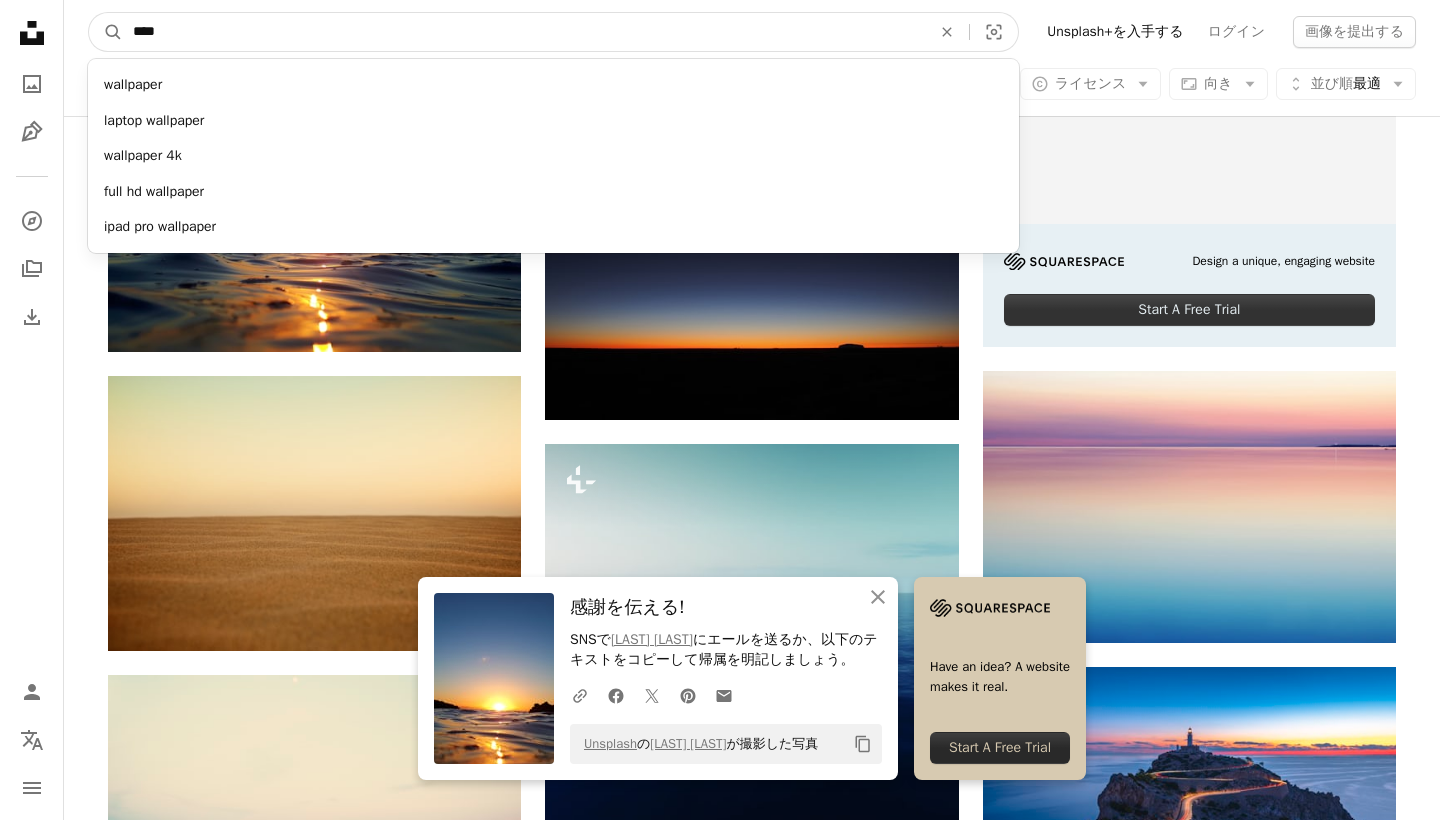click on "A magnifying glass" at bounding box center [106, 32] 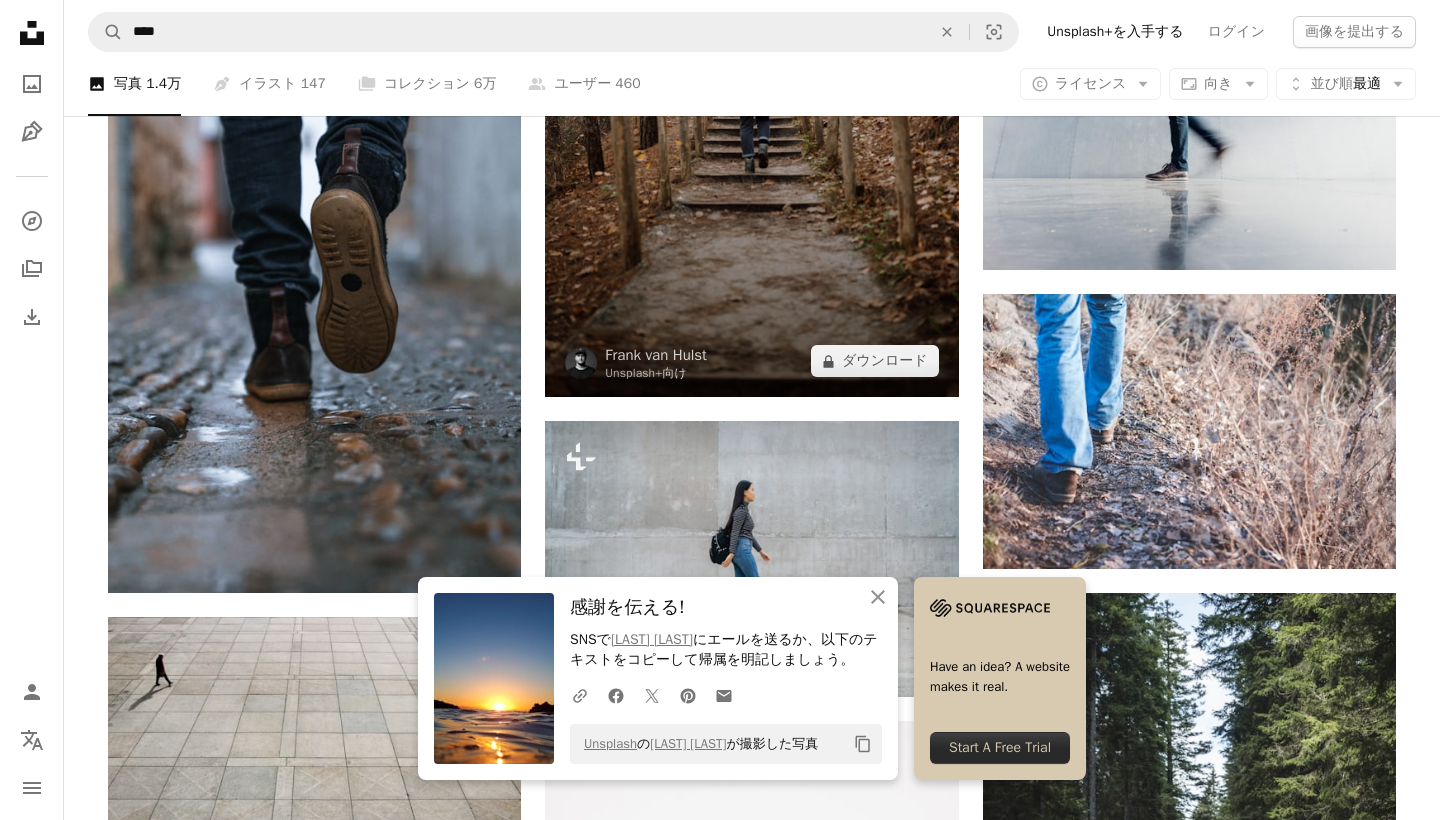 scroll, scrollTop: 826, scrollLeft: 0, axis: vertical 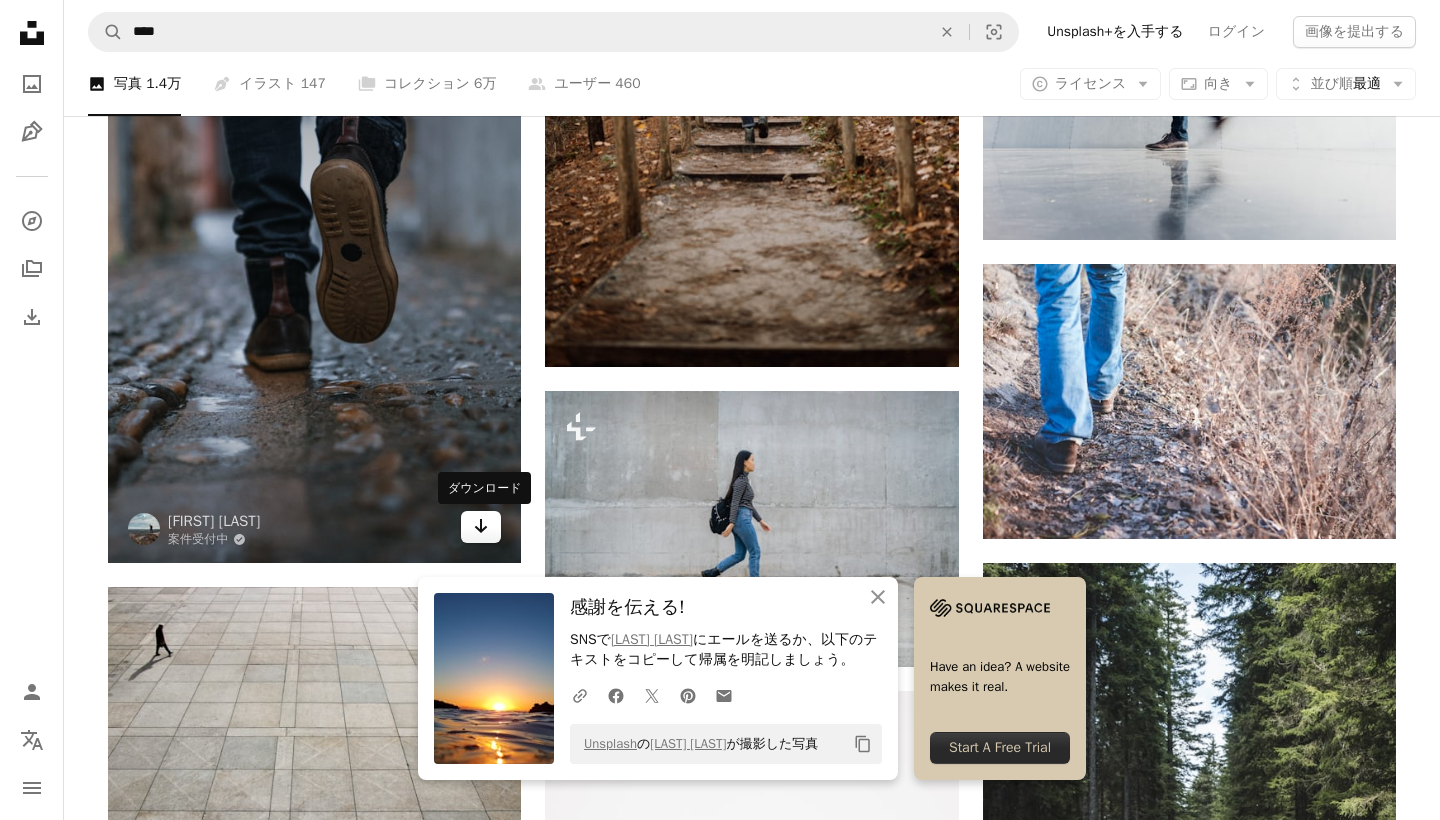click on "Arrow pointing down" at bounding box center (481, 527) 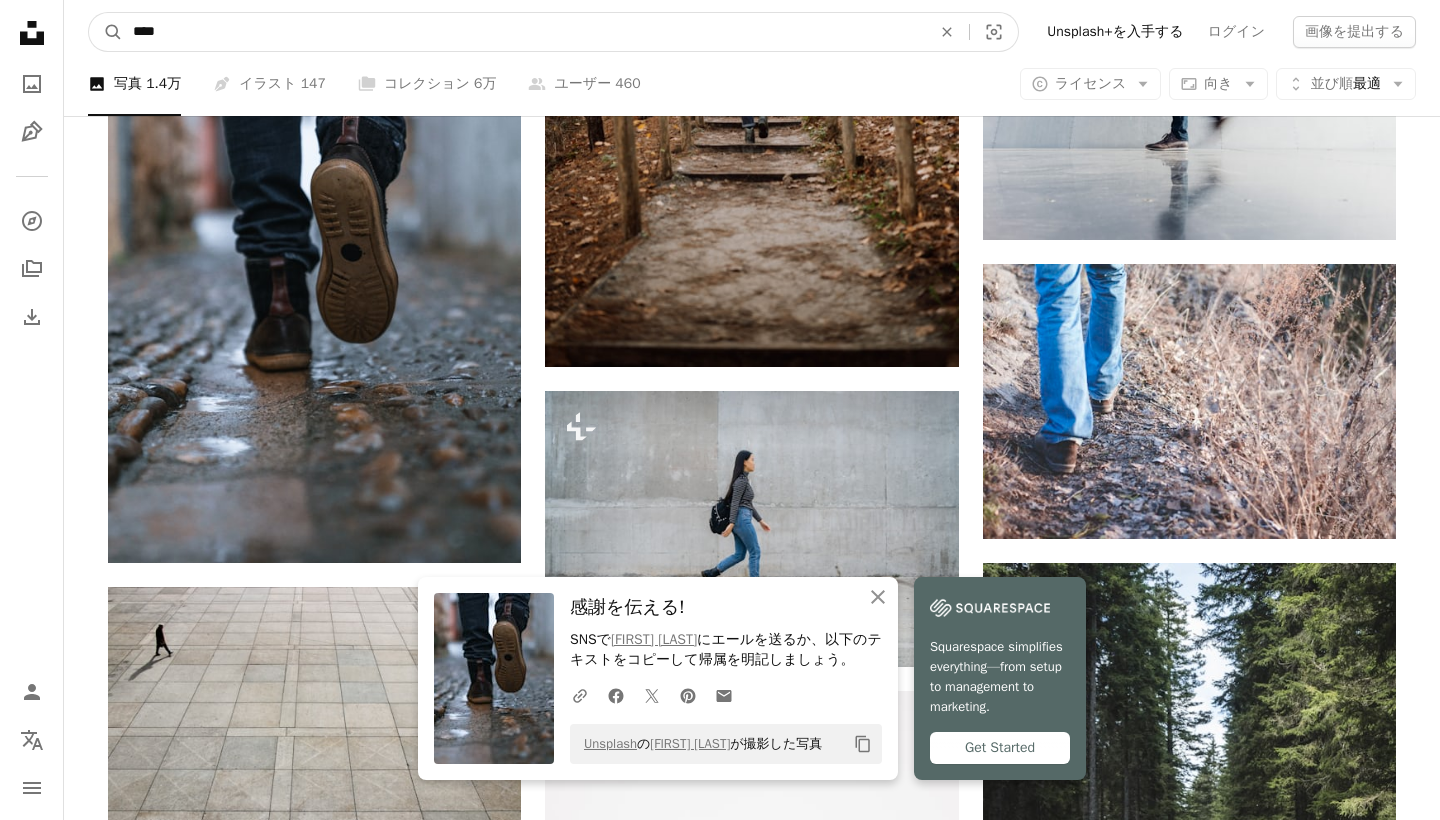 click on "****" at bounding box center (524, 32) 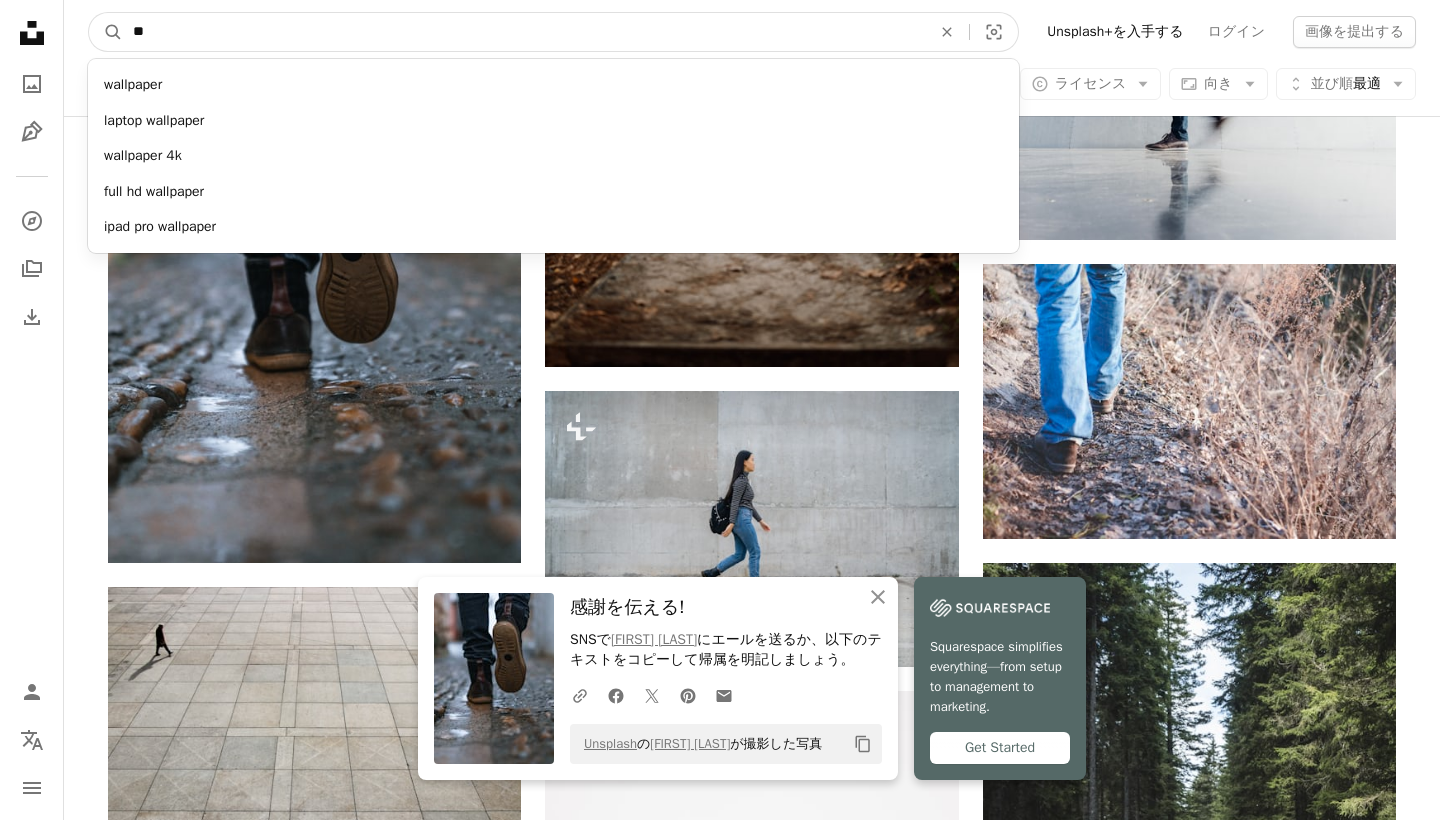 type on "*" 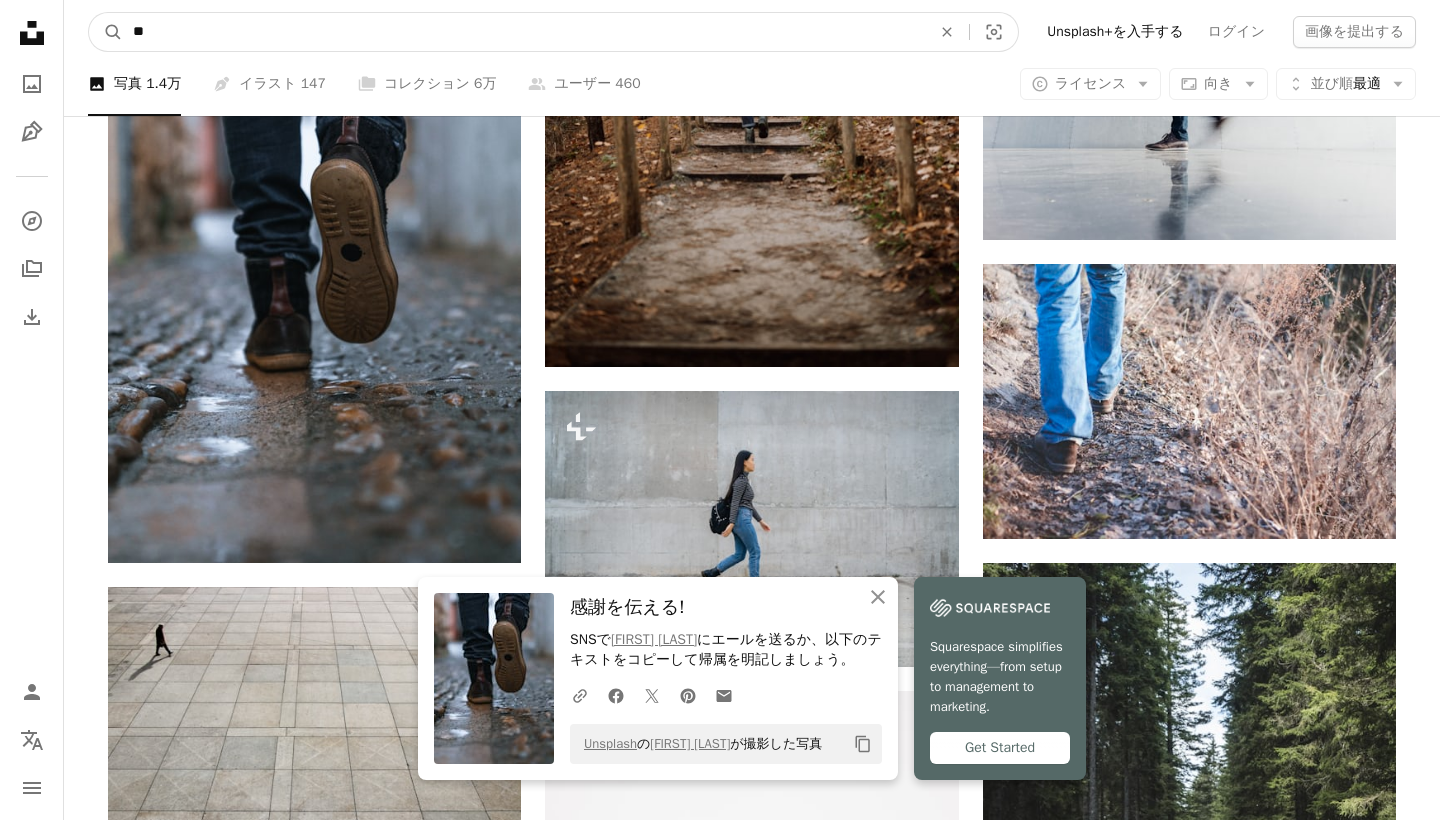 type on "***" 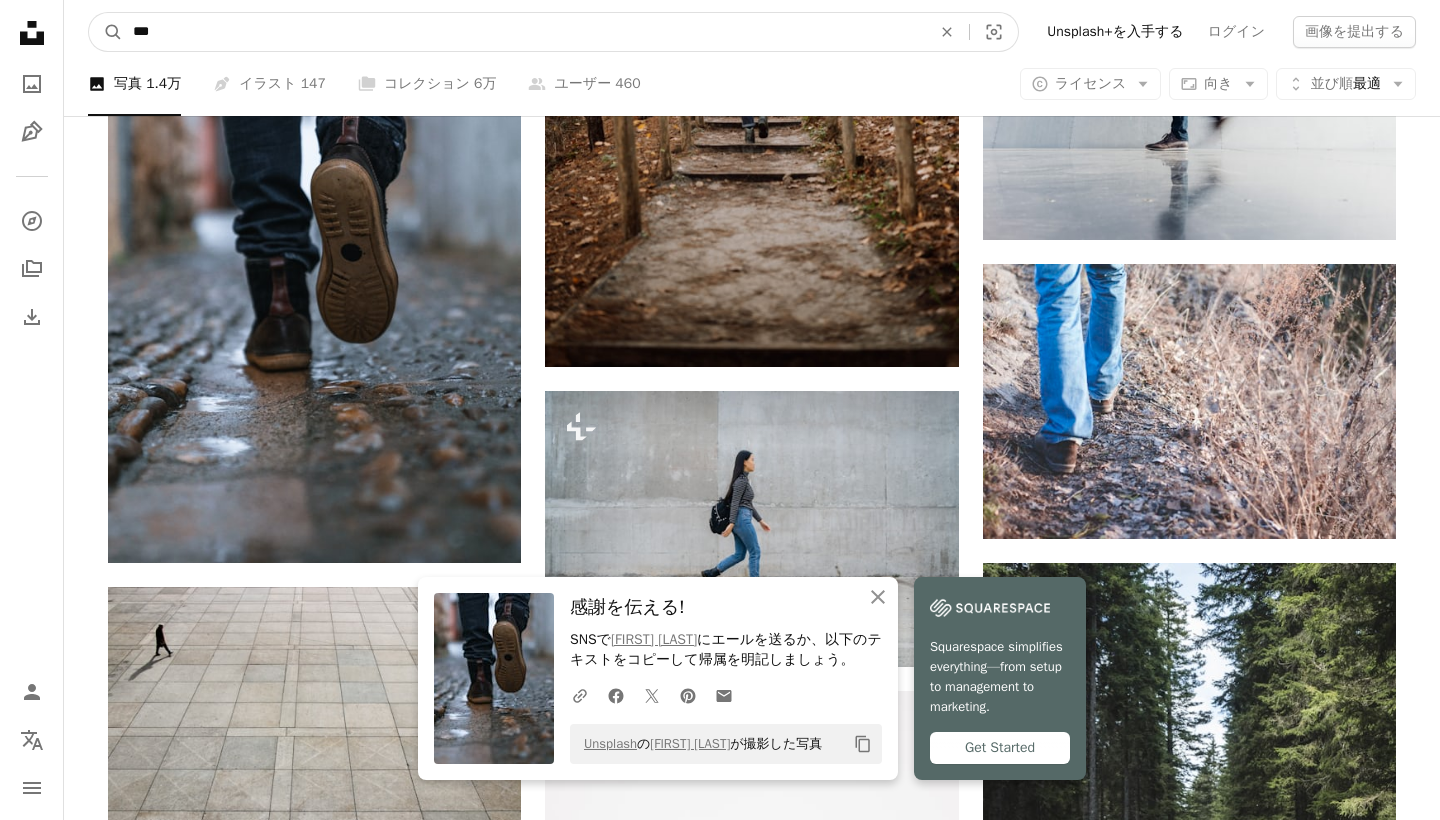 click on "A magnifying glass" at bounding box center [106, 32] 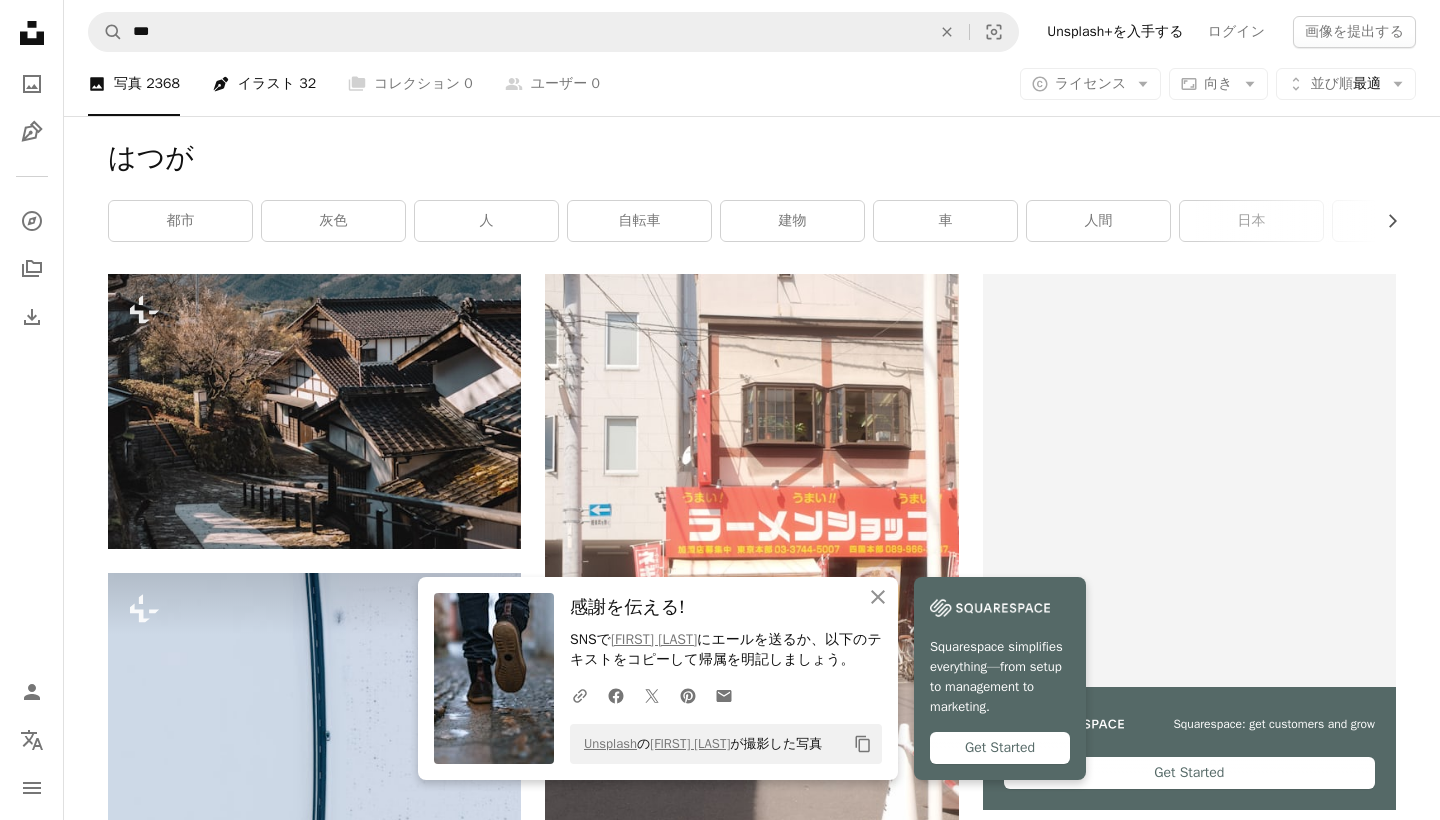 scroll, scrollTop: 0, scrollLeft: 0, axis: both 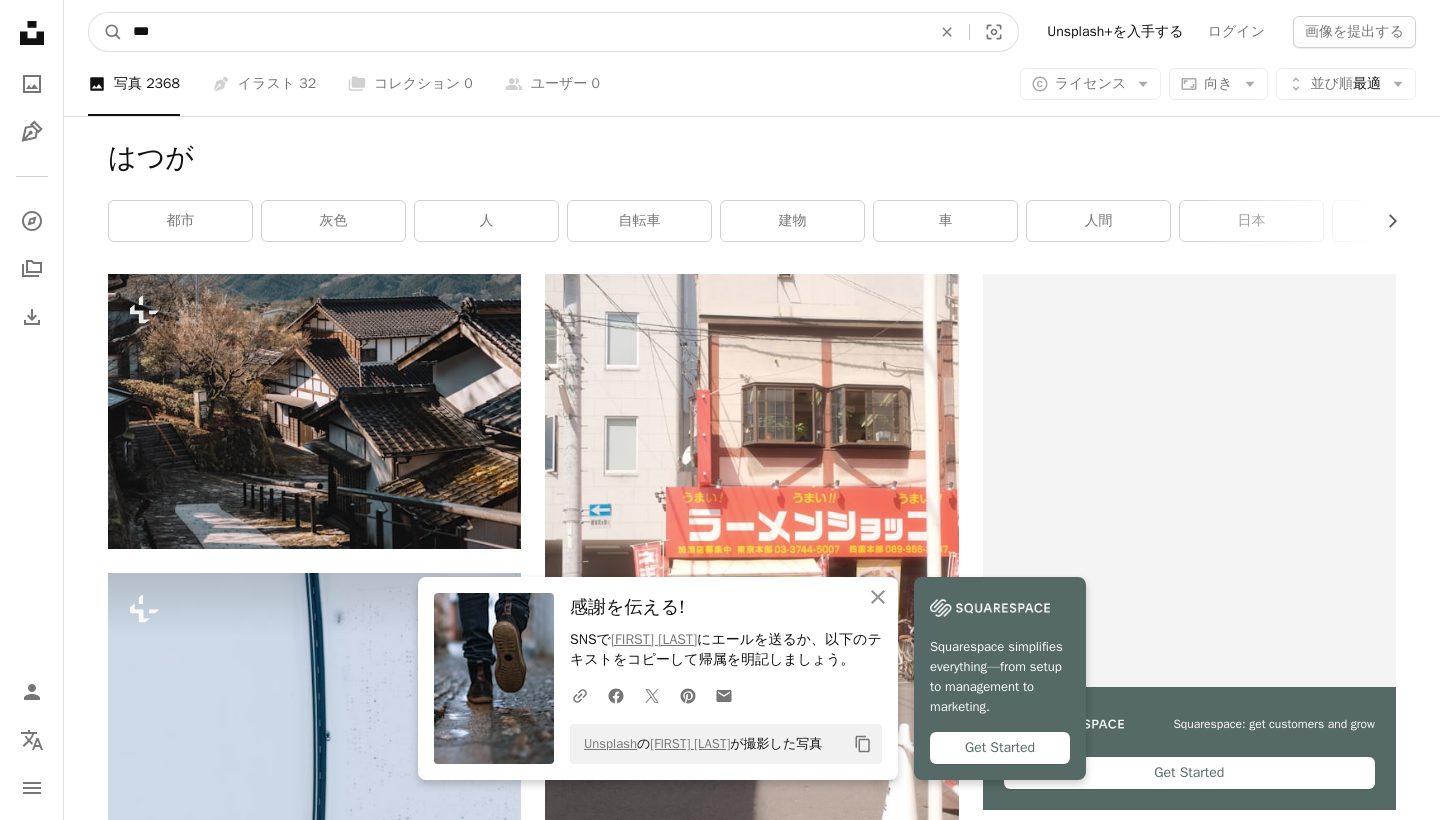 click on "***" at bounding box center [524, 32] 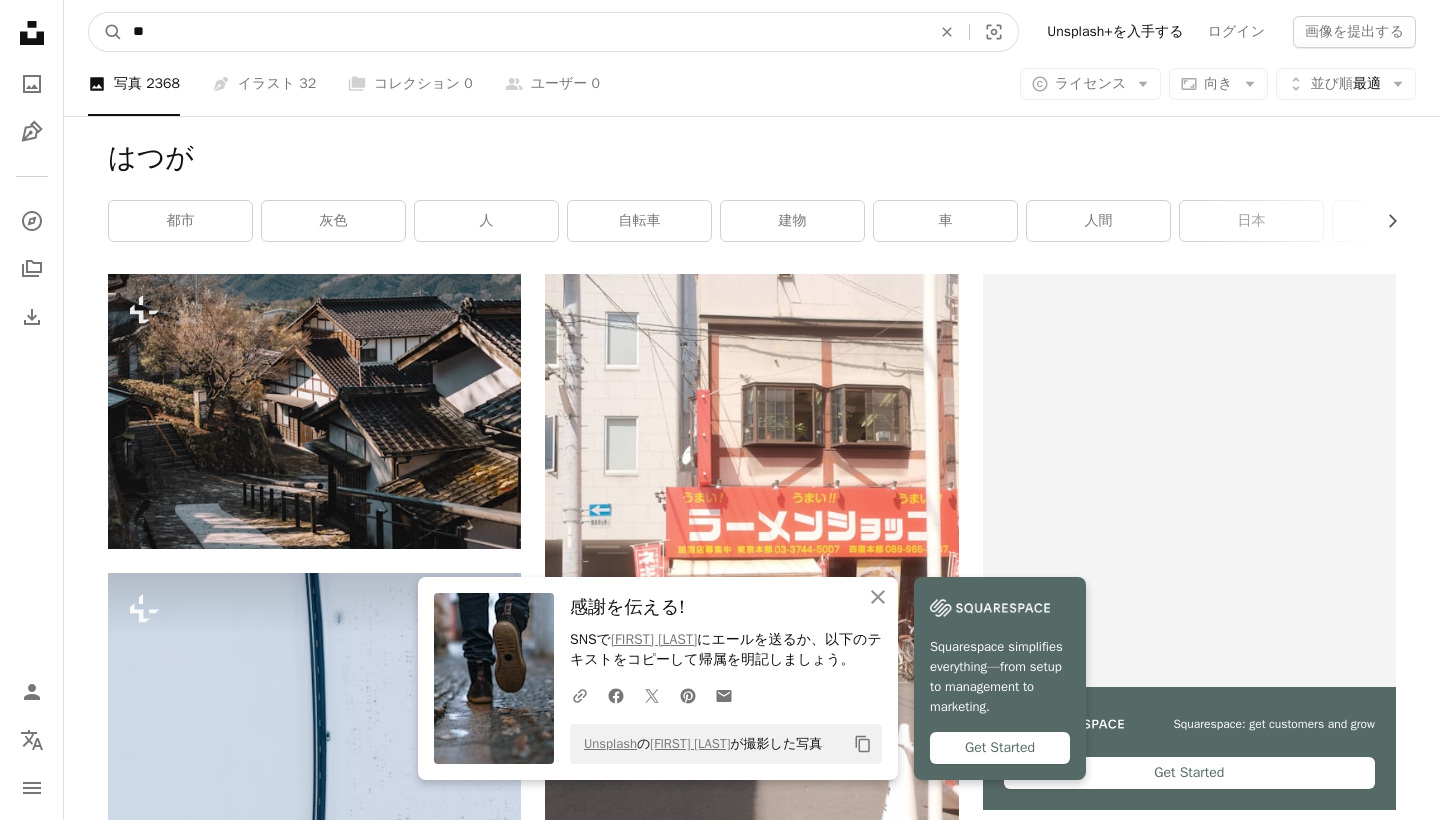 type on "*" 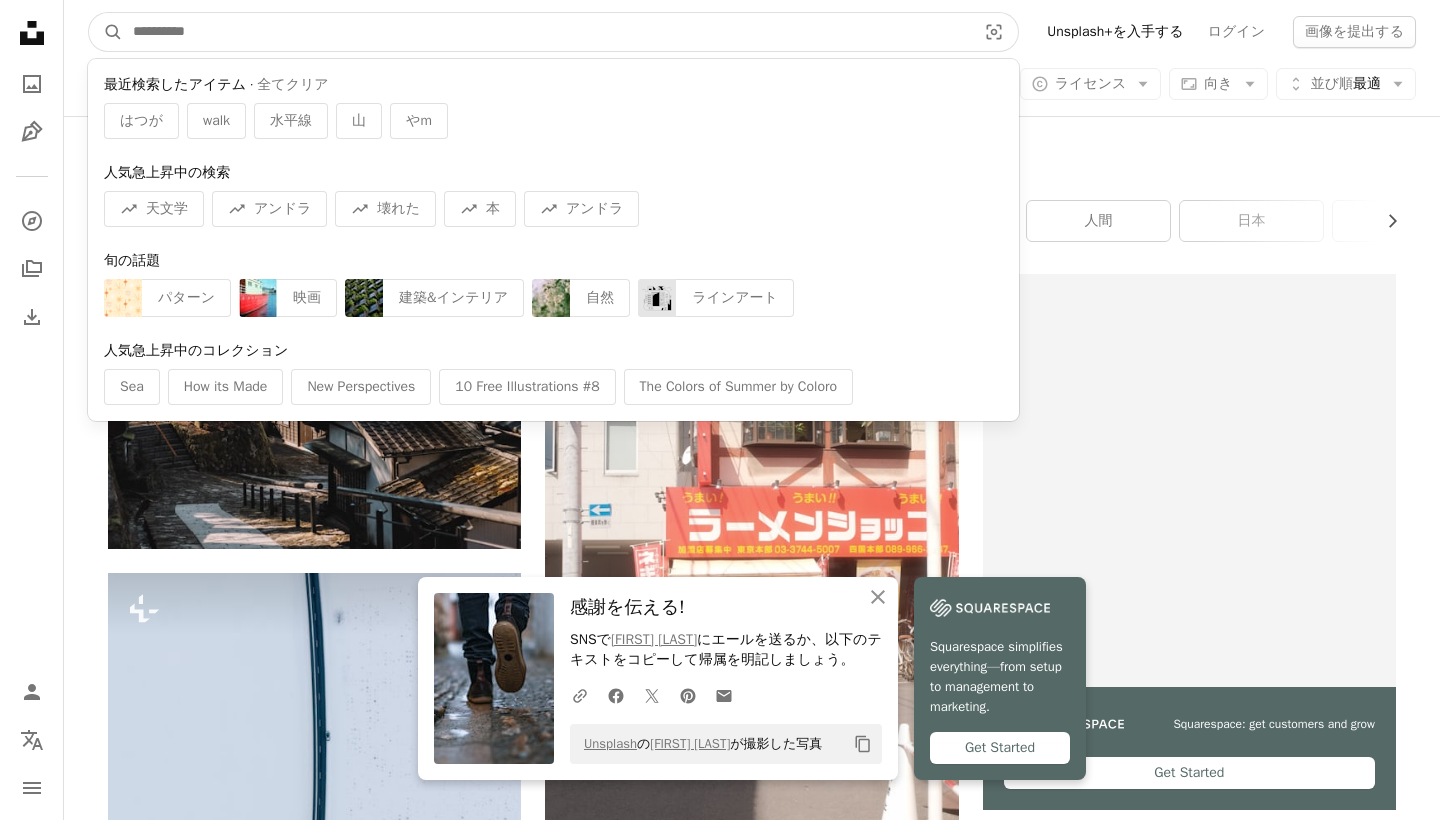 click at bounding box center [546, 32] 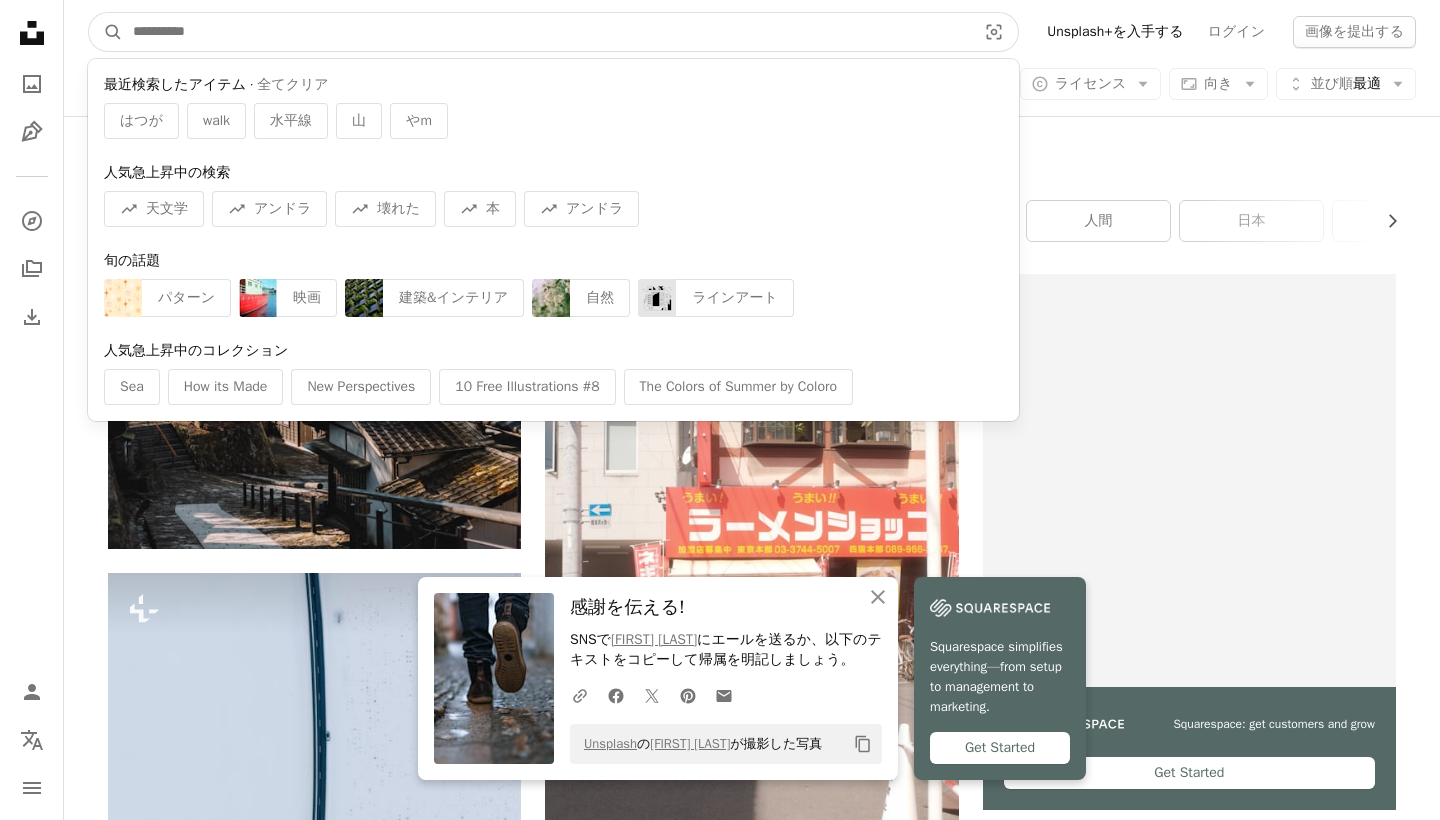paste on "**********" 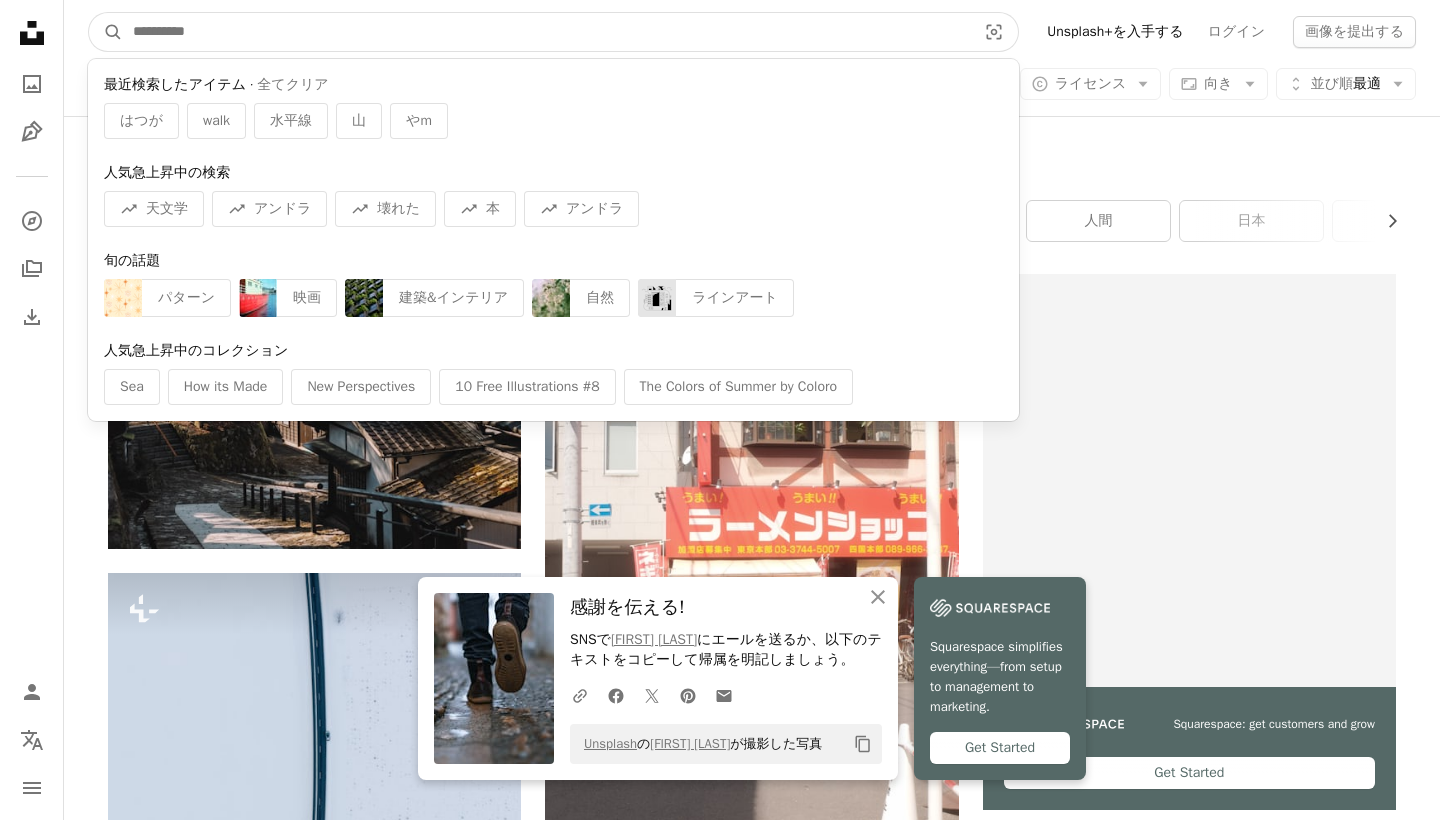 type on "**********" 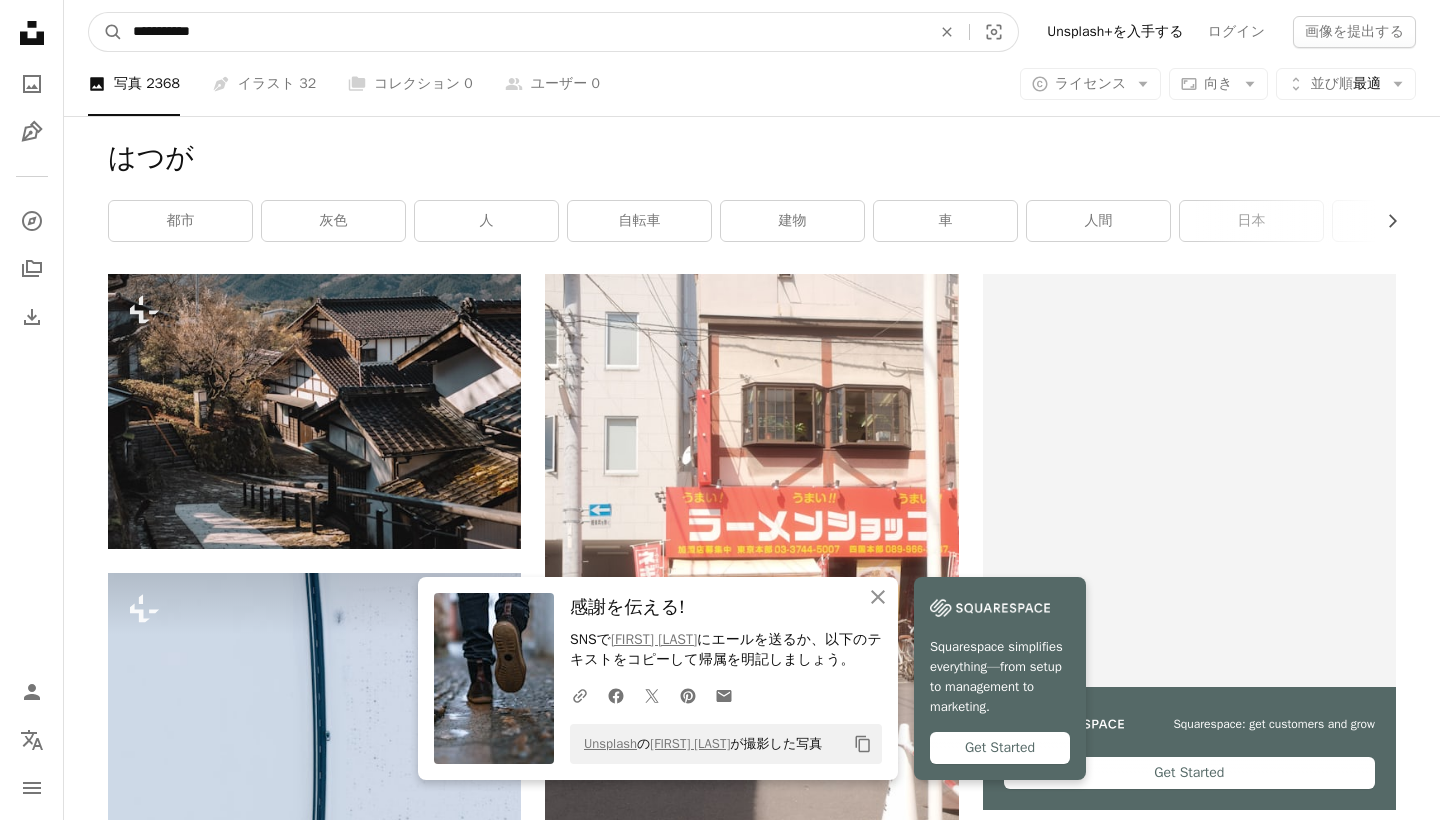click on "A magnifying glass" at bounding box center (106, 32) 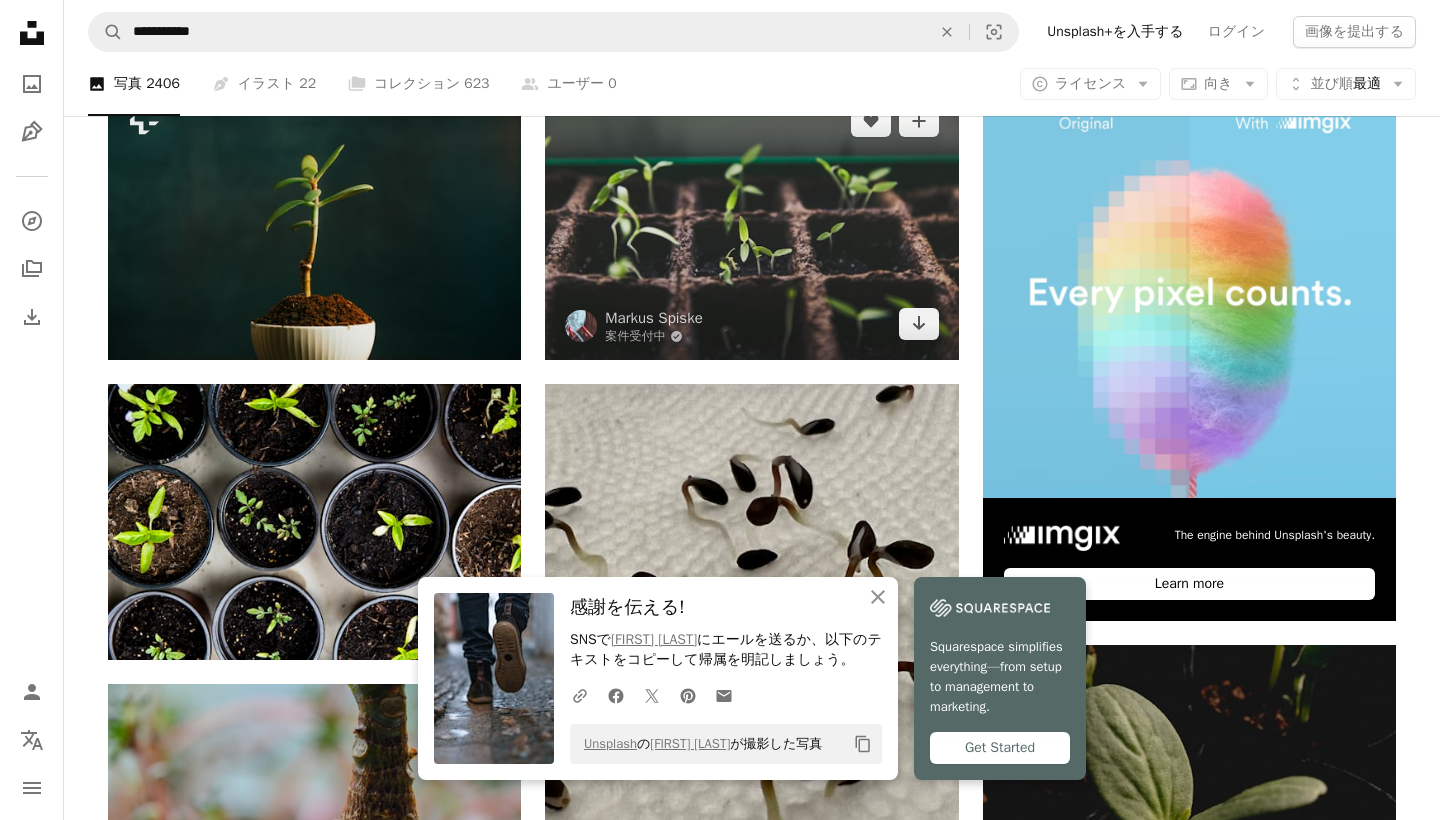 scroll, scrollTop: 187, scrollLeft: 0, axis: vertical 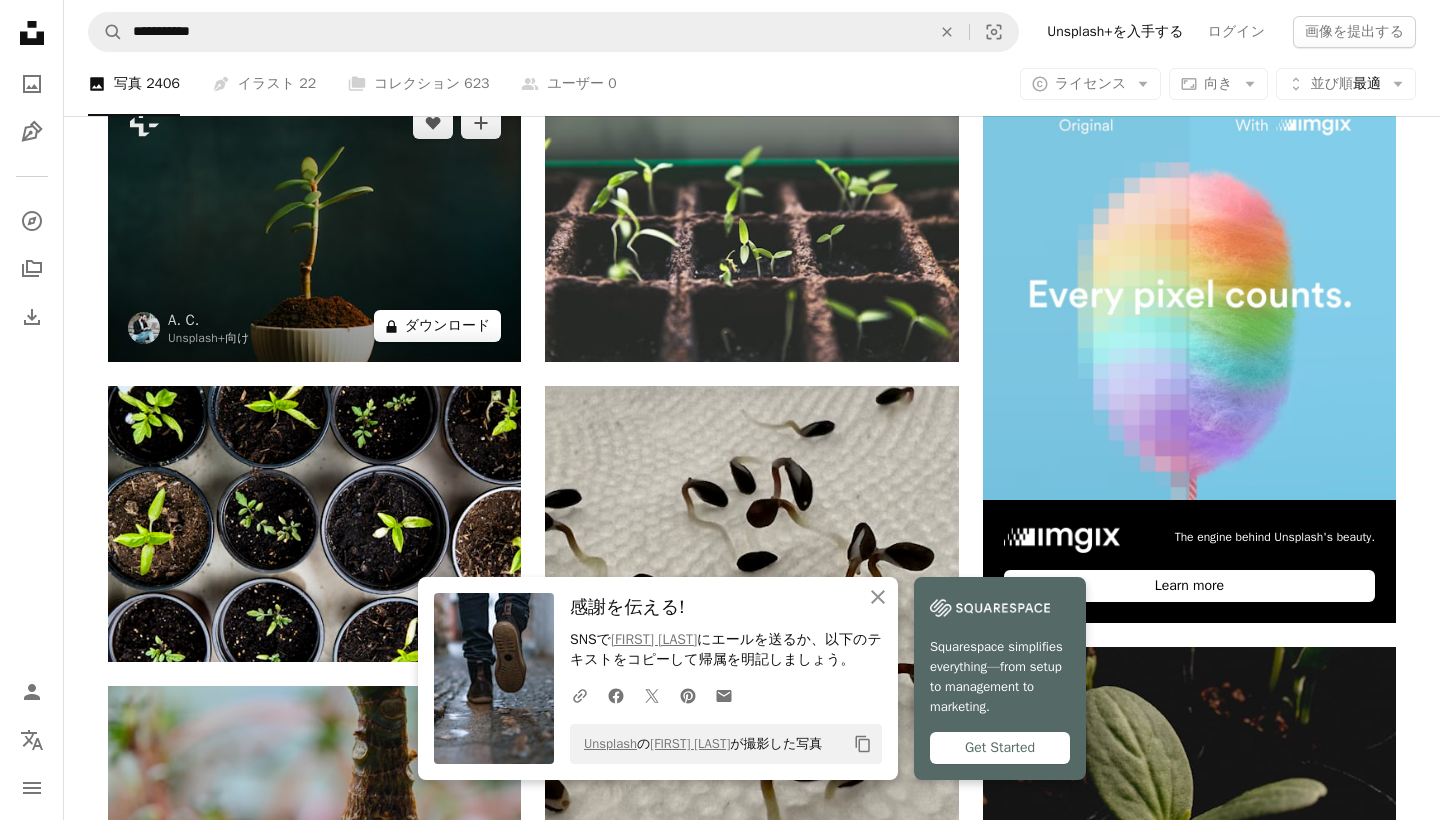 click on "A lock   ダウンロード" at bounding box center [438, 326] 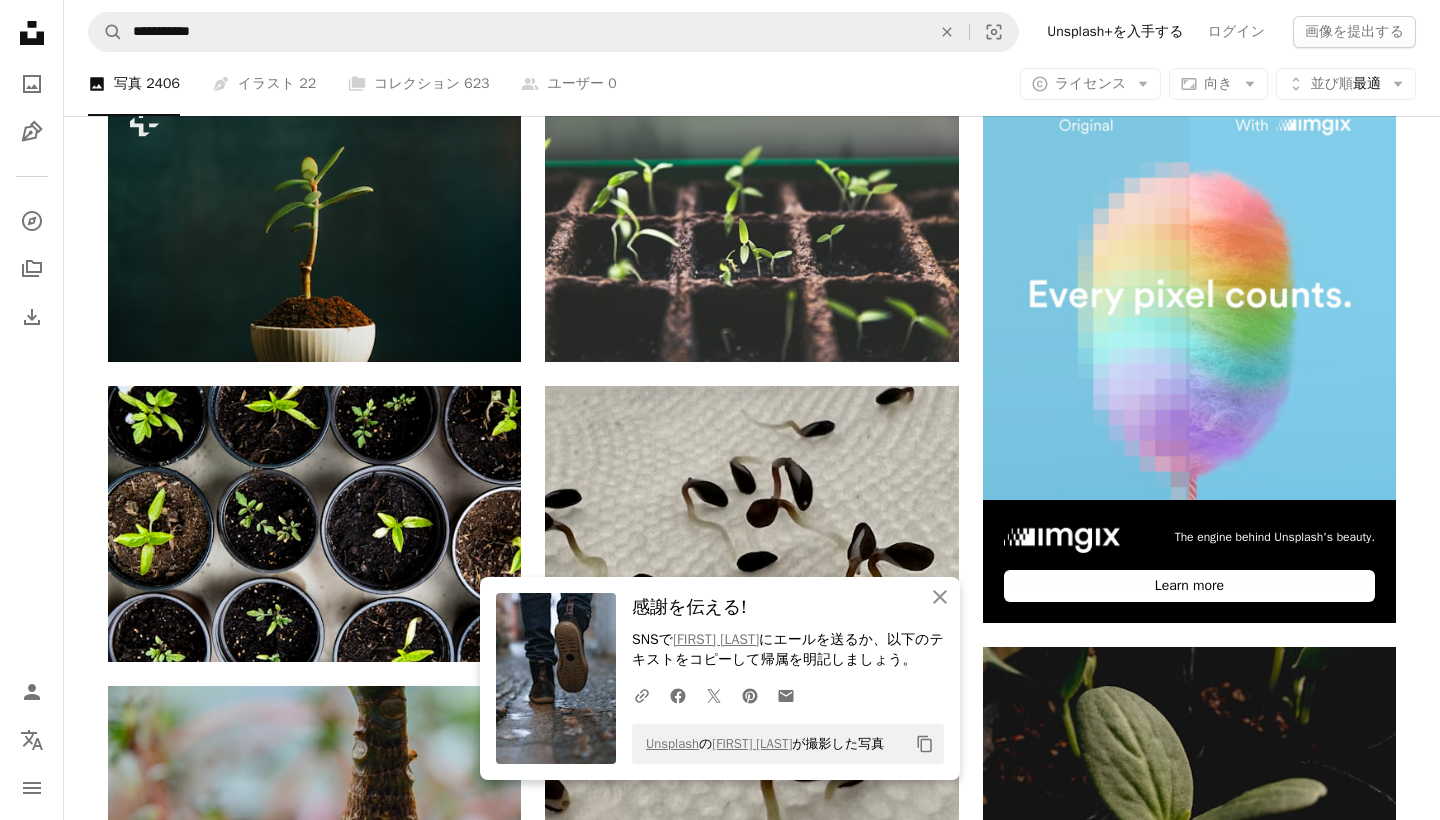 click on "SNSで [FIRST] [LAST] にエールを送るか、以下のテキストをコピーして帰属を明記しましょう。 A URL sharing icon (chains) Facebook icon X (formerly Twitter) icon Pinterest icon An envelope Unsplash の [FIRST] [LAST] が撮影した写真
Copy content 最高品質、そしてすぐに使用できる画像。 無制限にアクセスできます。 A plus sign 毎月追加されるメンバー限定コンテンツ A plus sign 無制限のロイヤリティフリーのダウンロード A plus sign イラスト  New A plus sign 法的保護の拡充 年別 62% オフ 月別 $16   $6 USD 月額 * Unsplash+ を入手する *年払いの場合、 $72 が前払い 税別。自動更新。いつでもキャンセル可能。" at bounding box center [720, 4838] 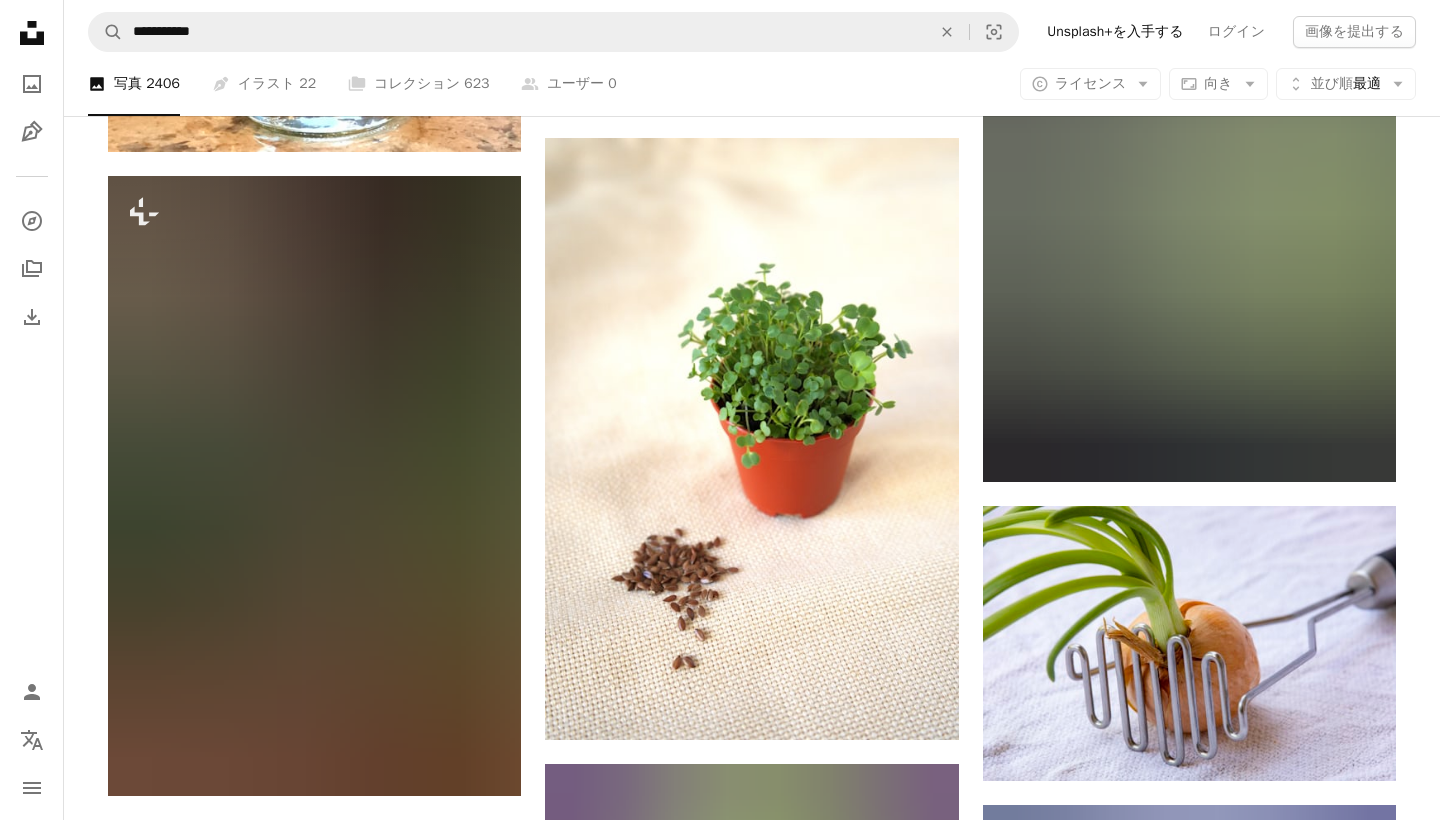 scroll, scrollTop: 1566, scrollLeft: 0, axis: vertical 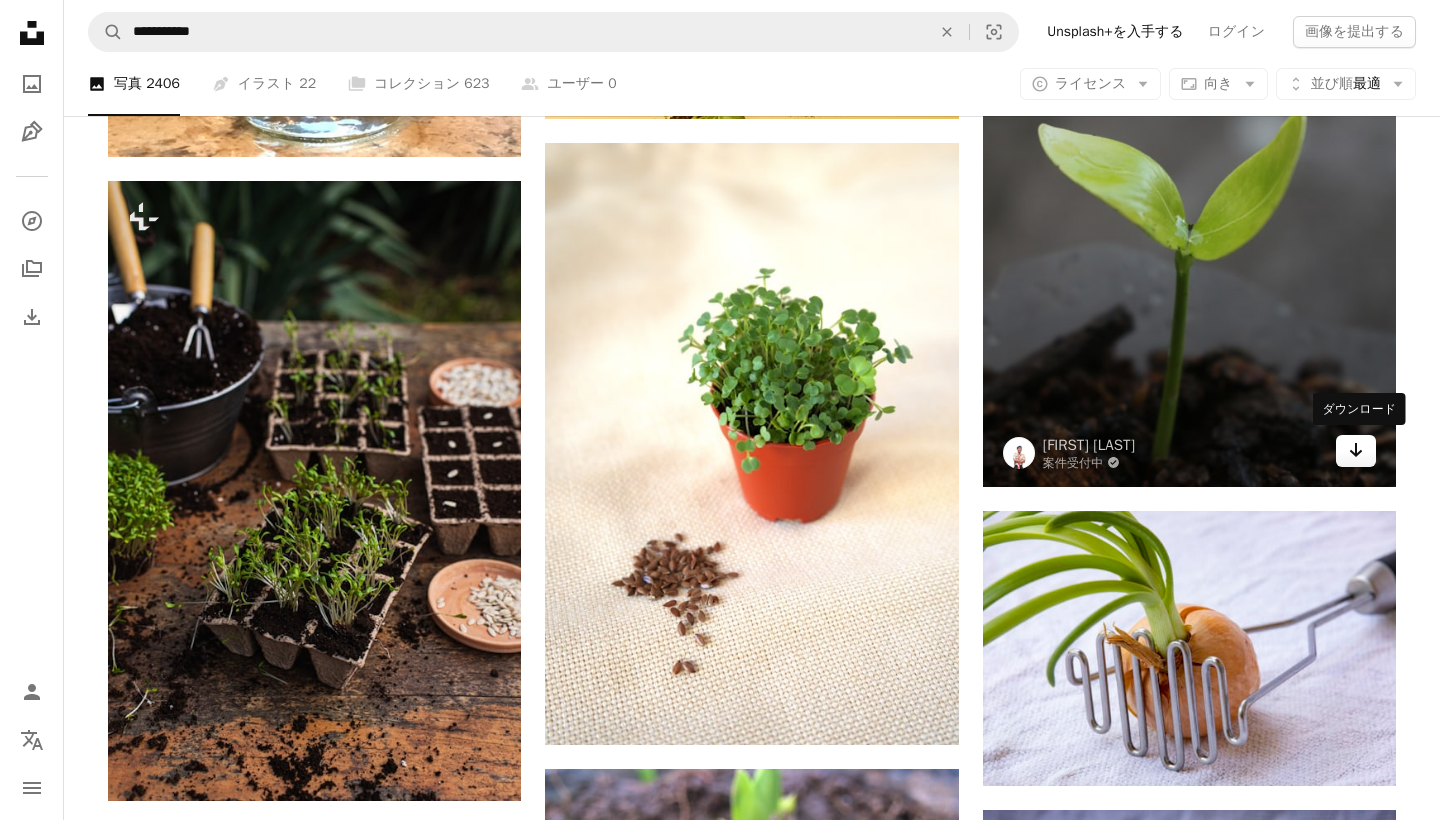 click 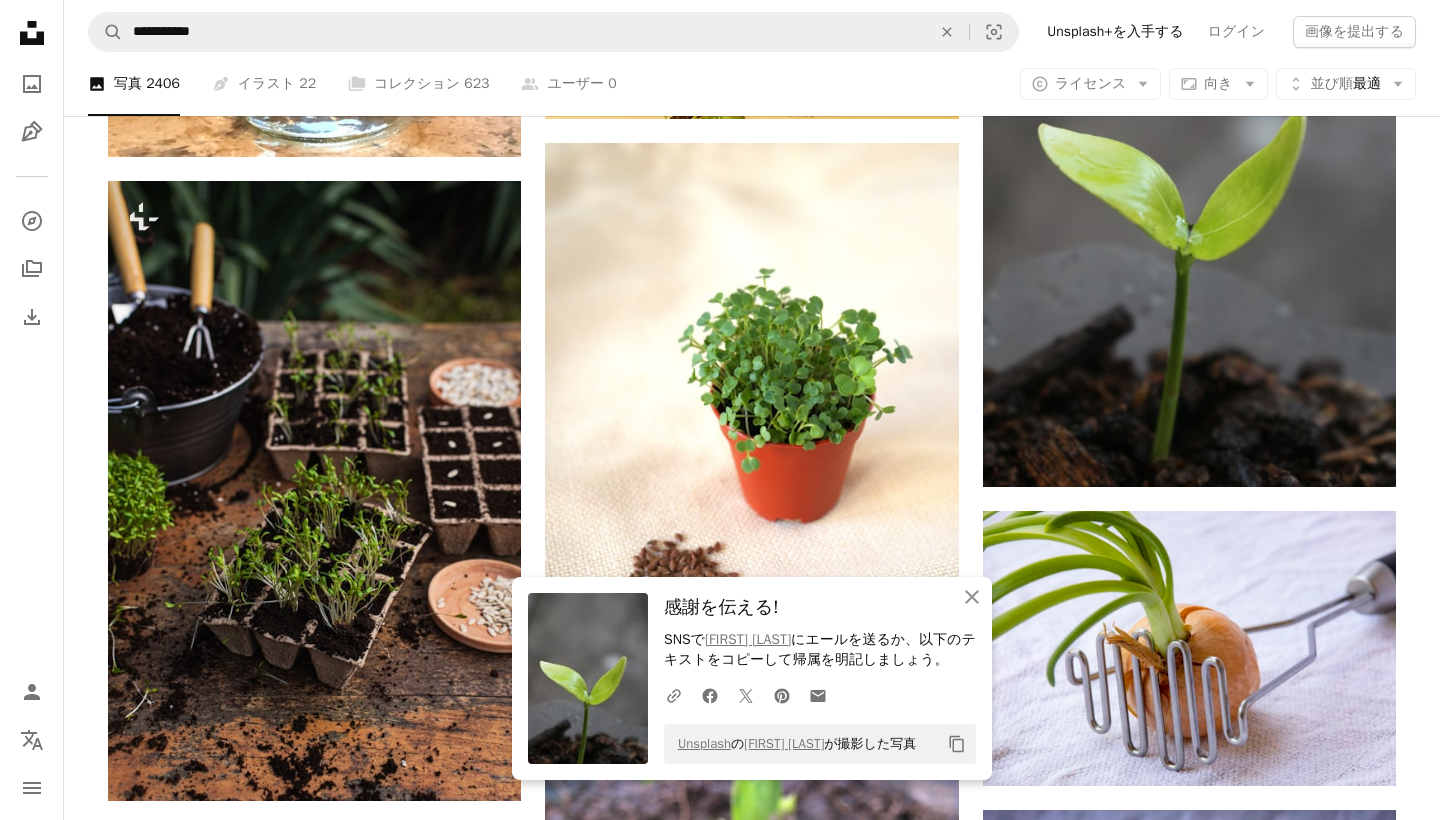 click on "**********" at bounding box center [752, 32] 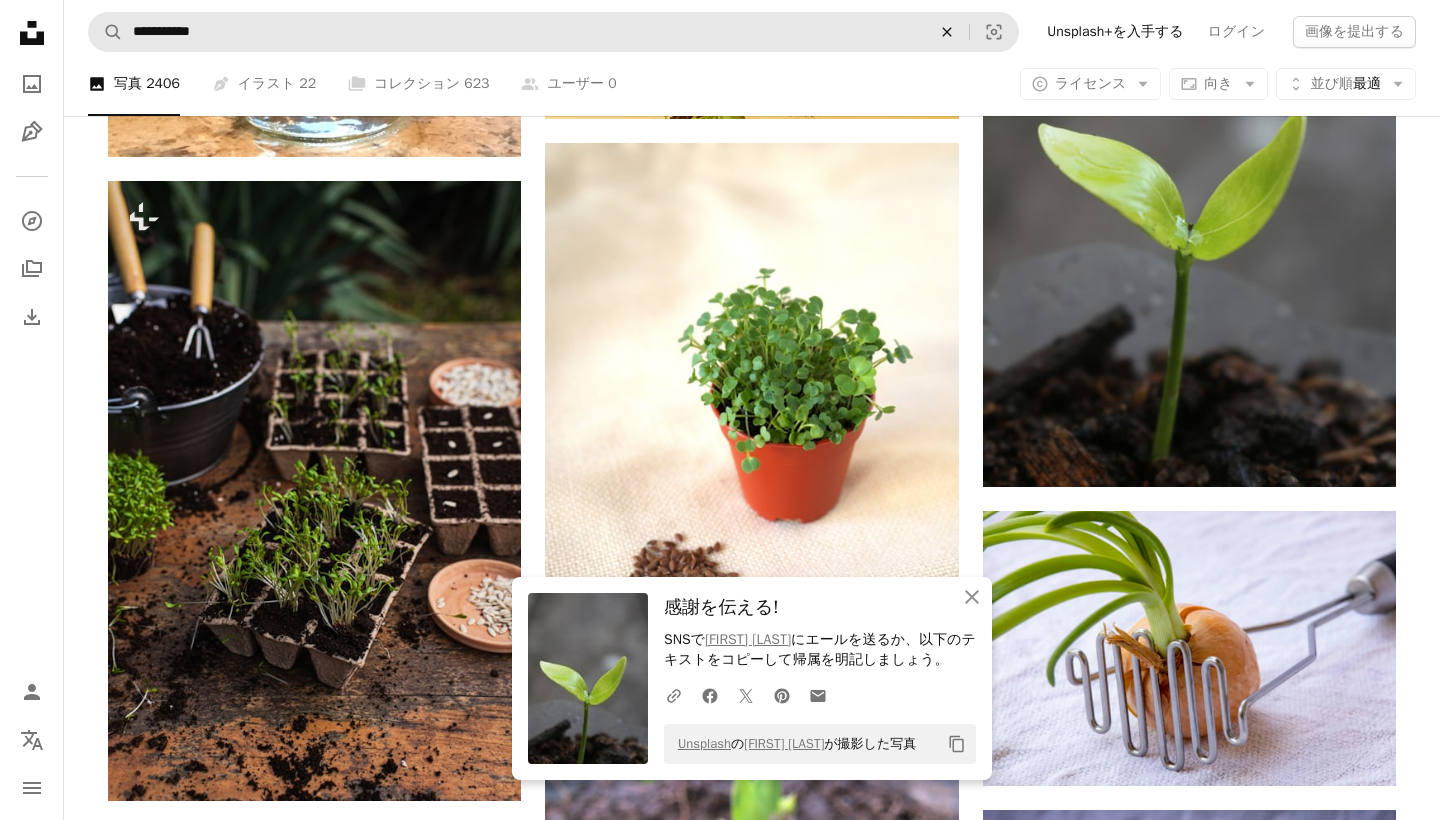 click on "An X shape" 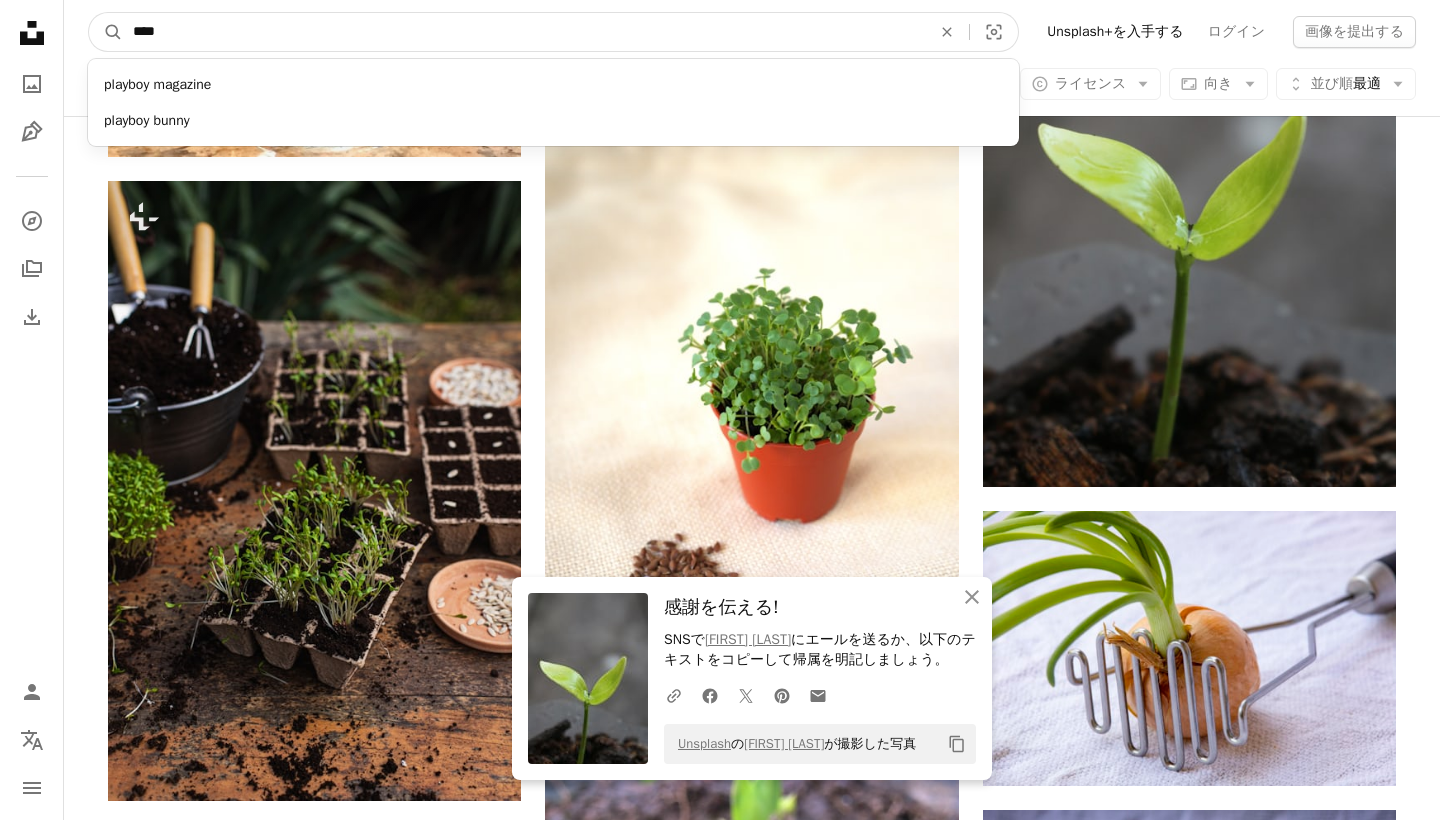 type on "****" 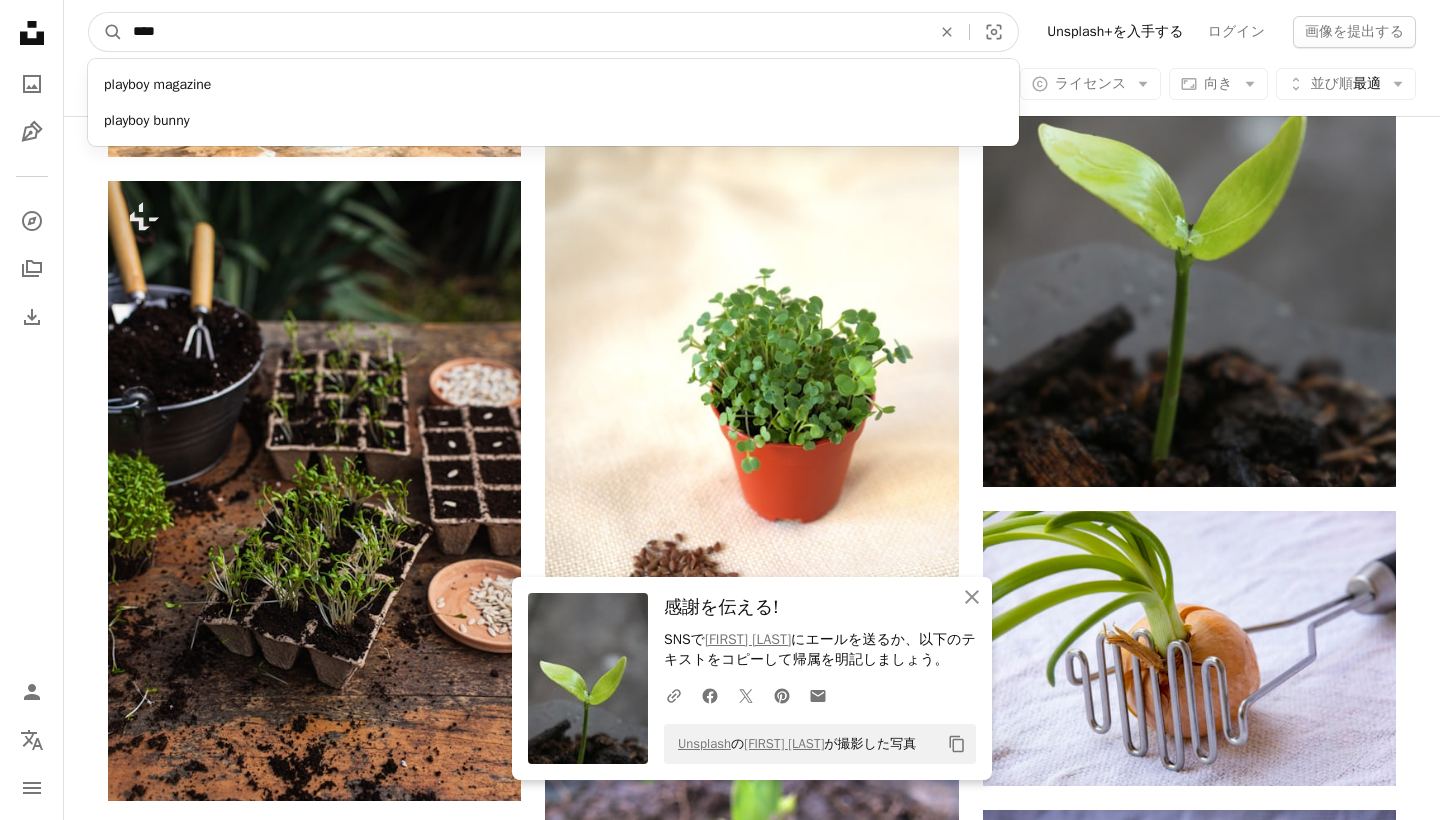 click on "A magnifying glass" at bounding box center [106, 32] 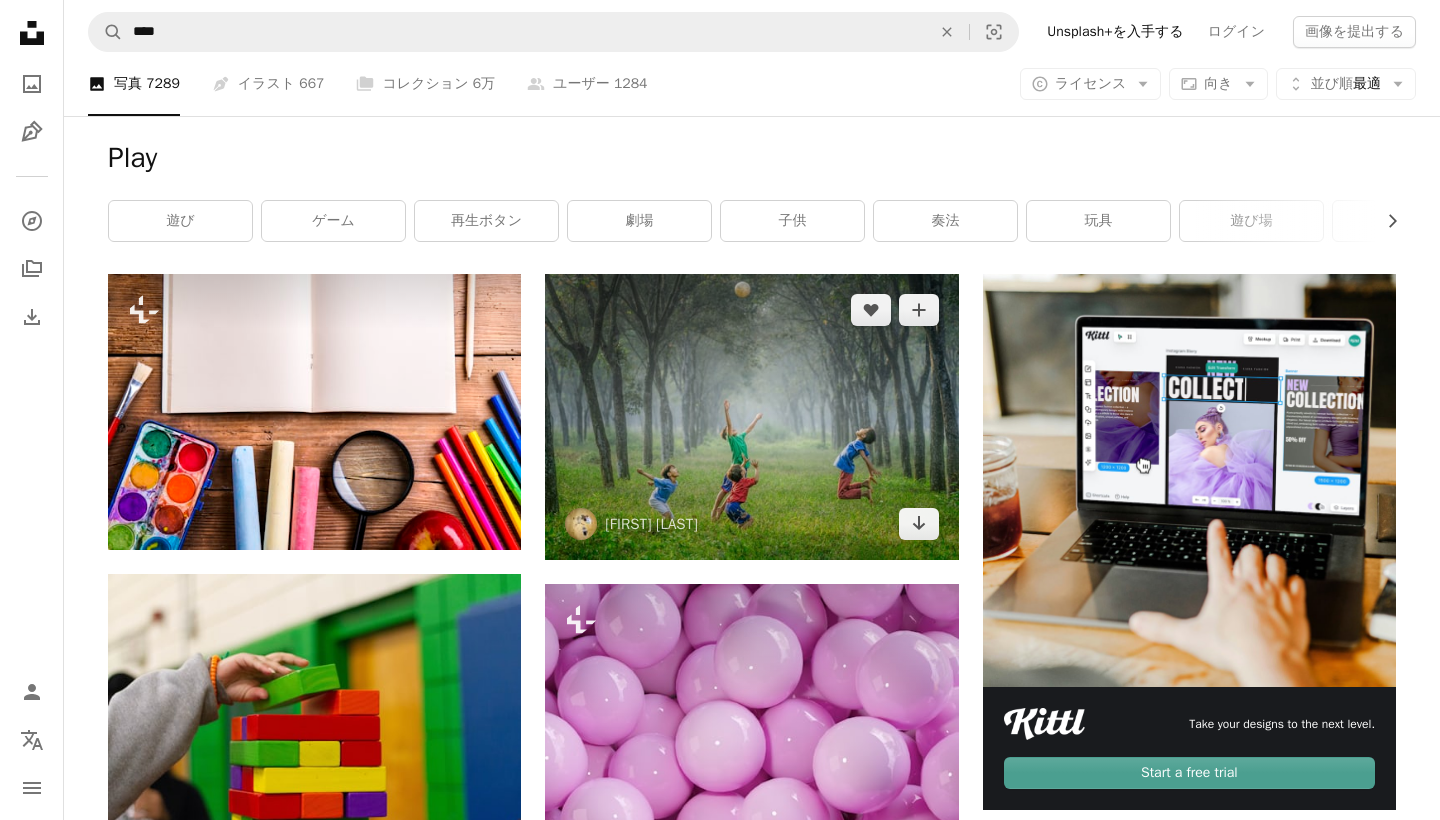 scroll, scrollTop: 0, scrollLeft: 0, axis: both 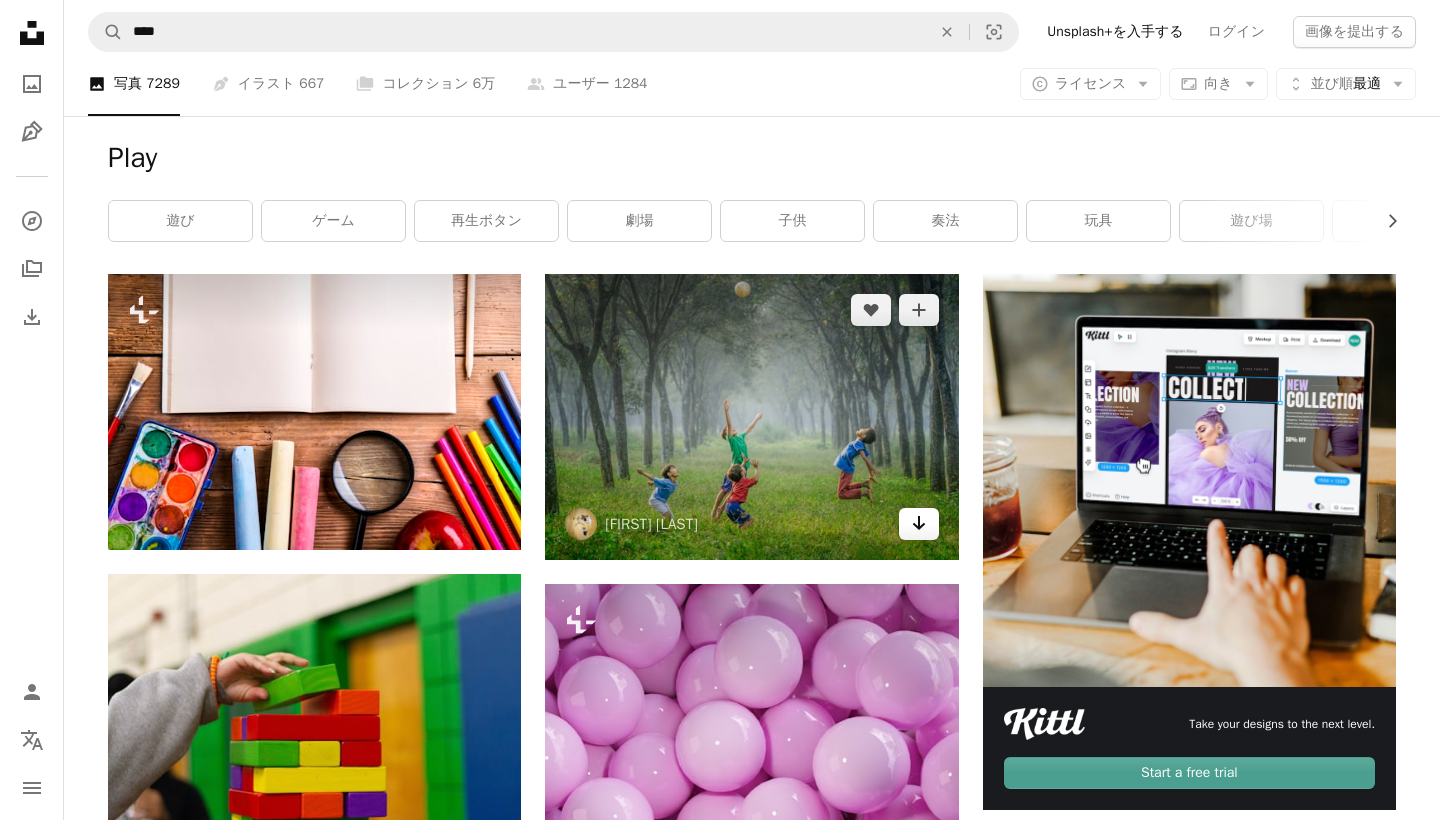 click on "Arrow pointing down" at bounding box center [919, 524] 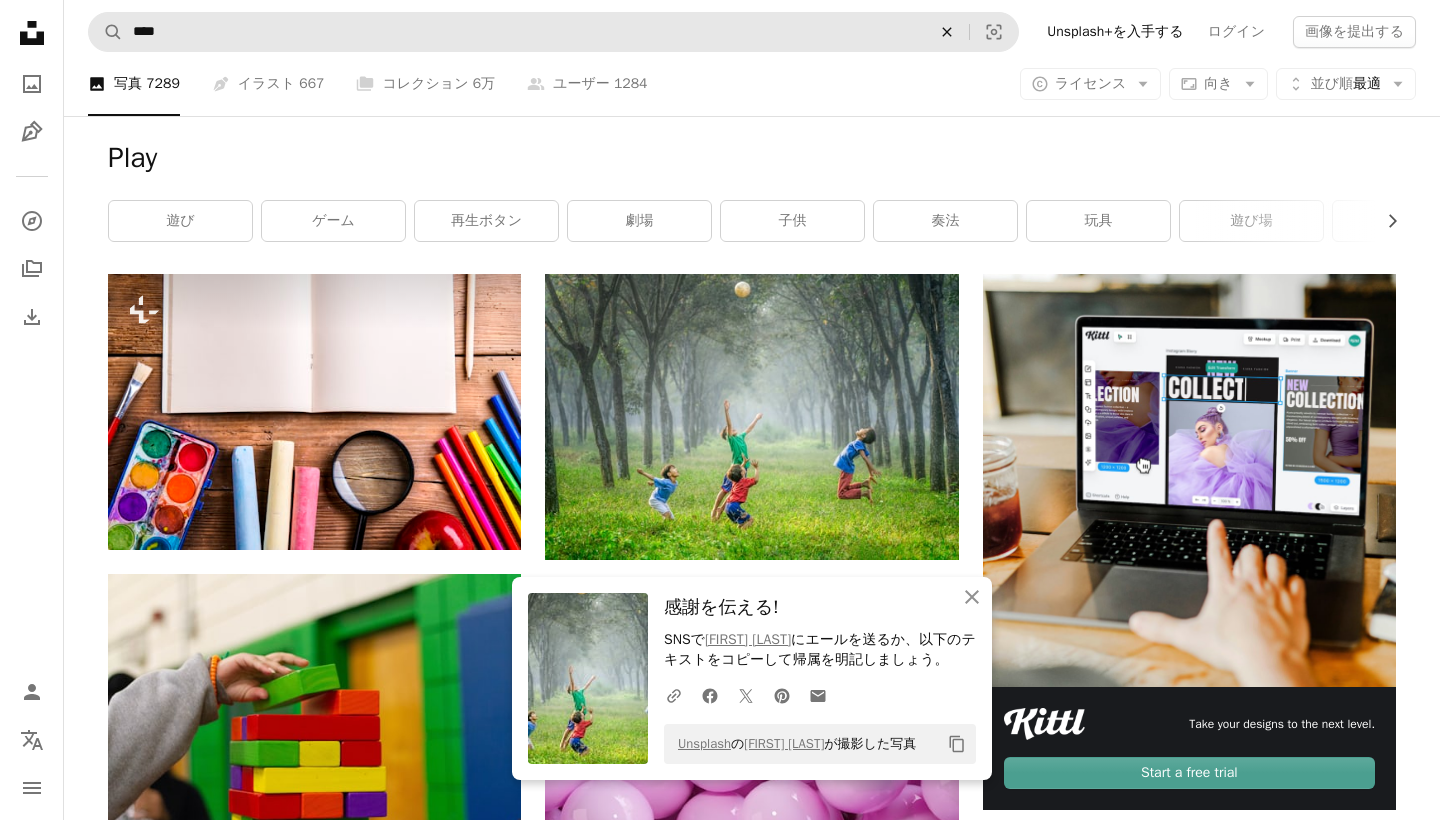 click on "An X shape" at bounding box center [947, 32] 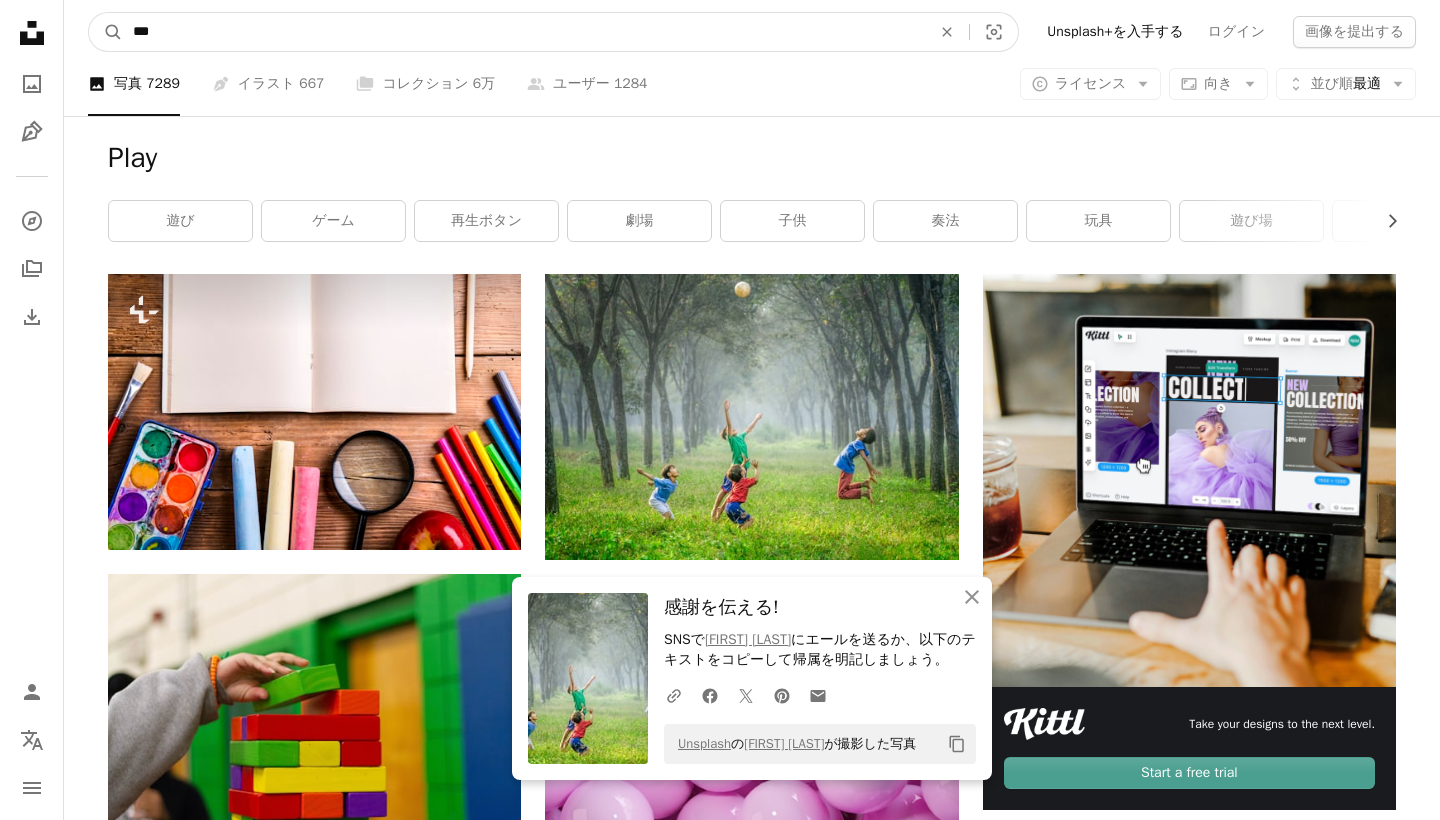 type on "***" 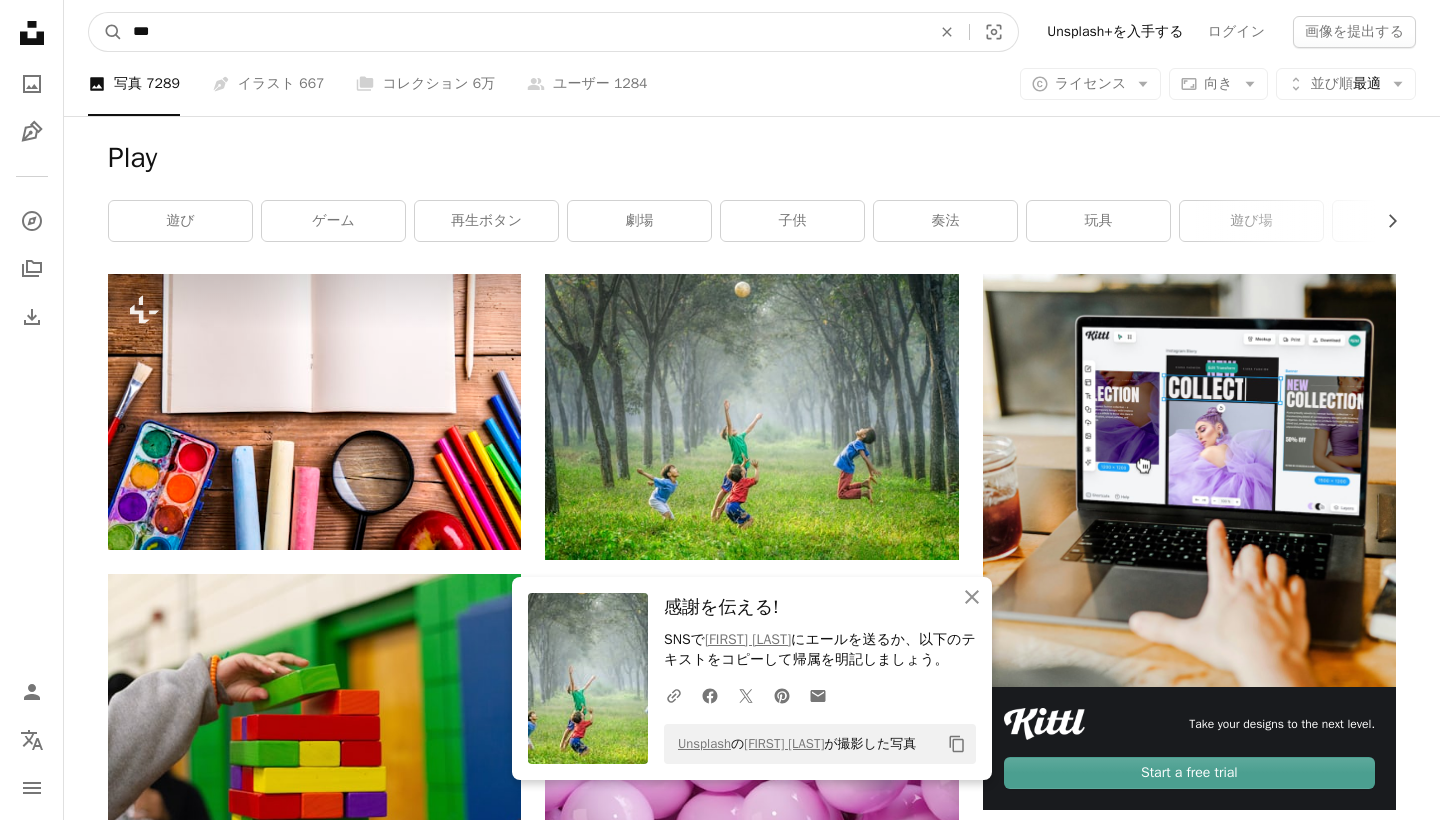 click on "A magnifying glass" at bounding box center [106, 32] 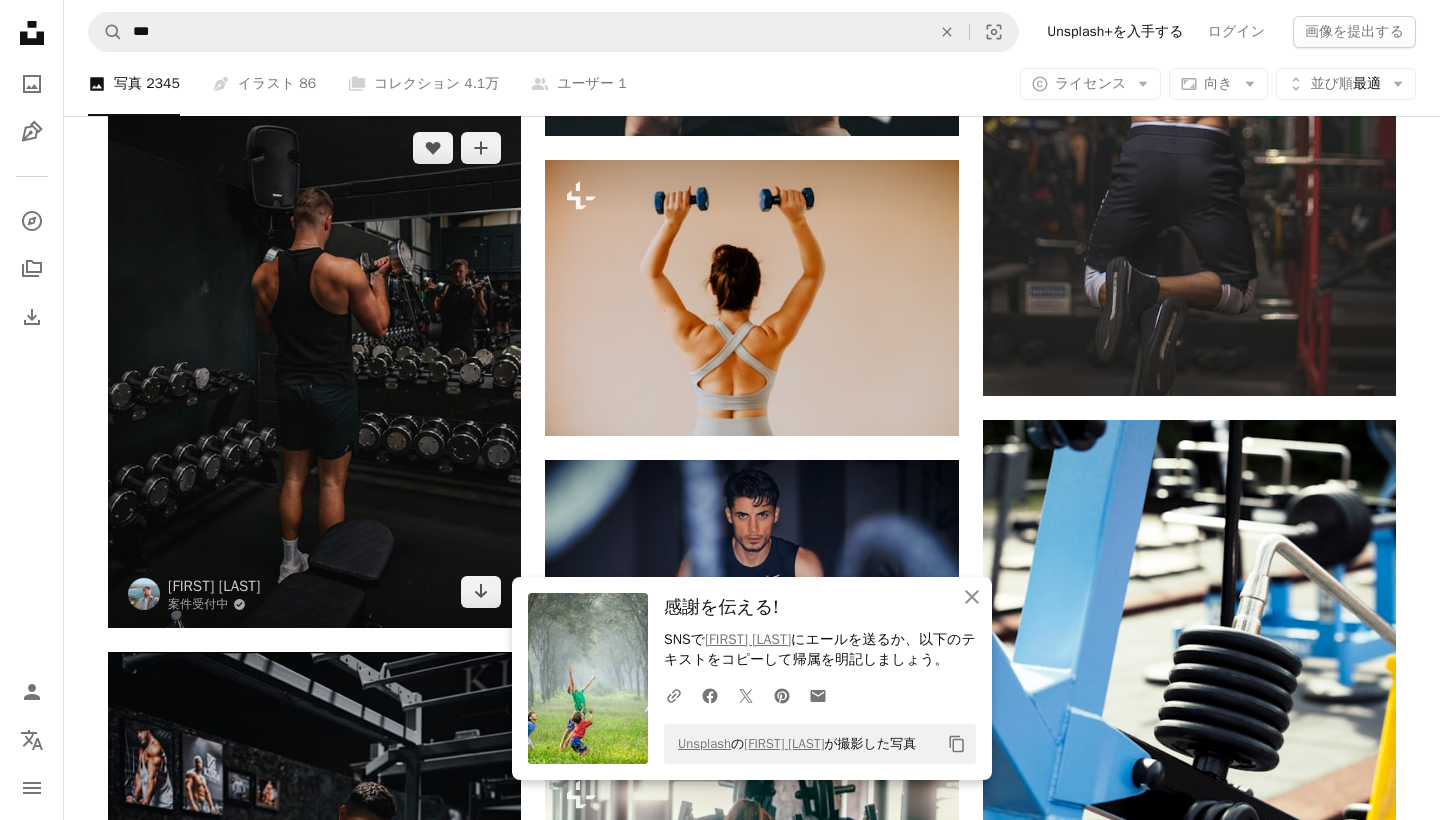 scroll, scrollTop: 1059, scrollLeft: 0, axis: vertical 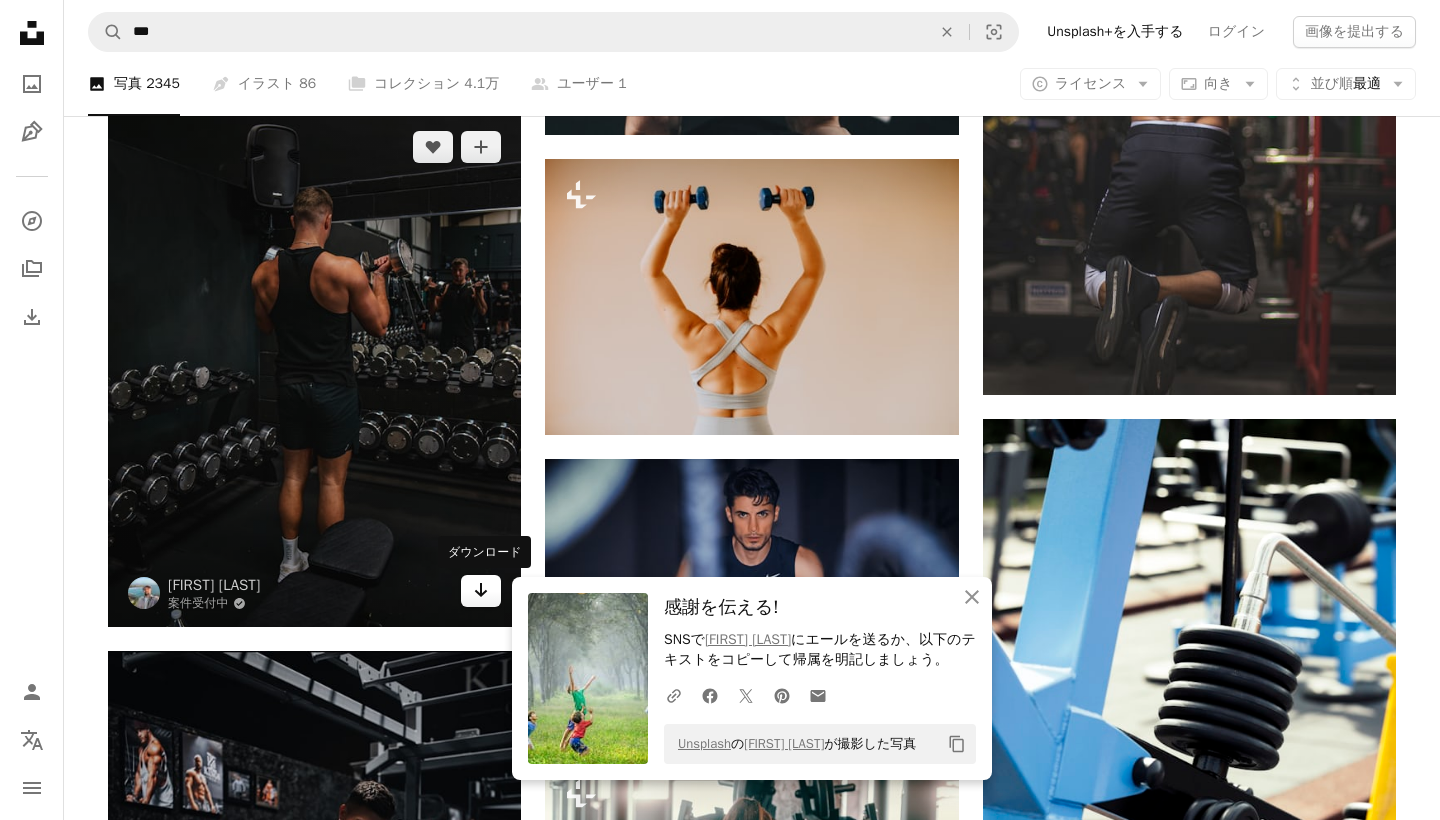 click on "Arrow pointing down" 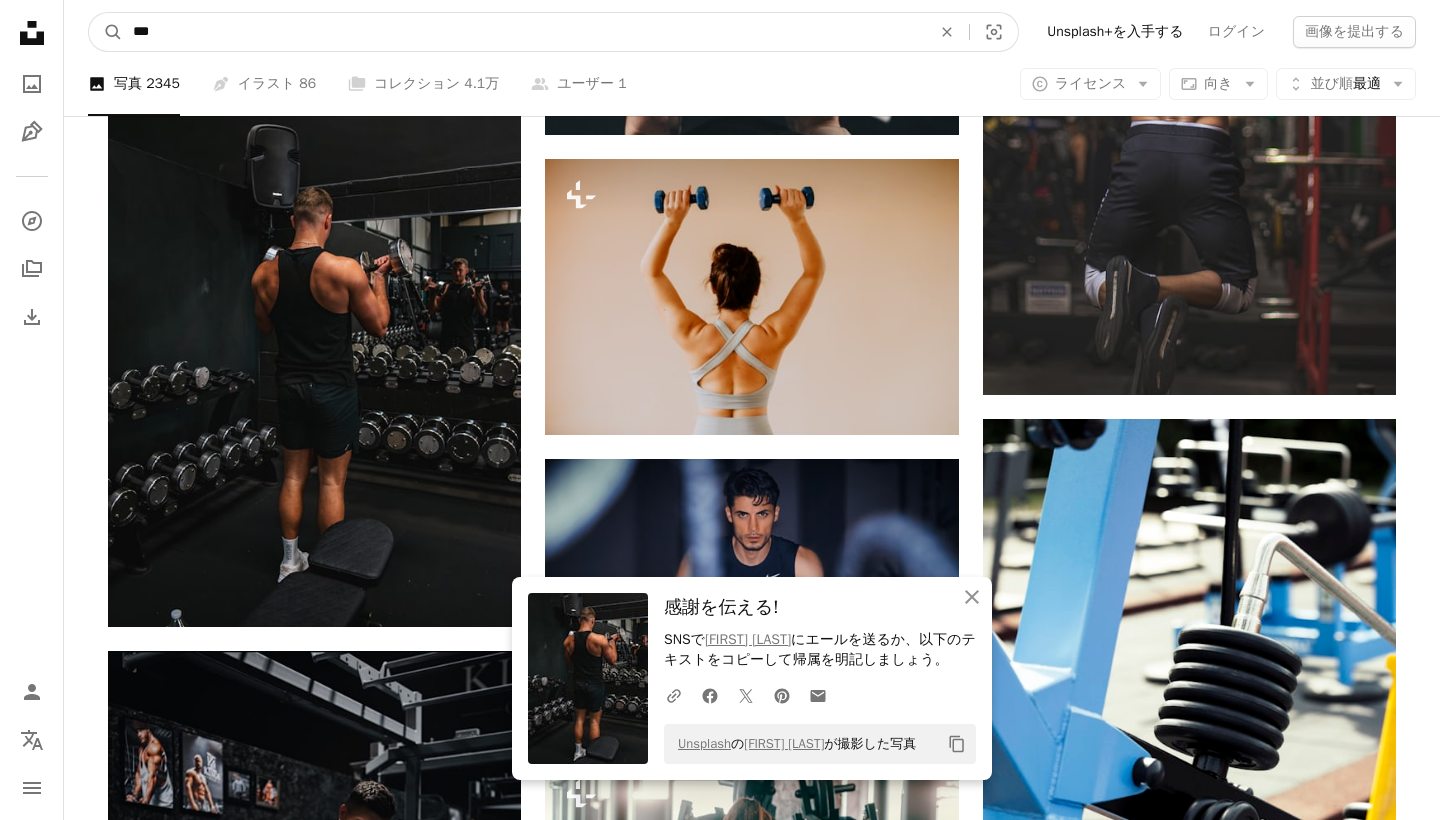 click on "***" at bounding box center [524, 32] 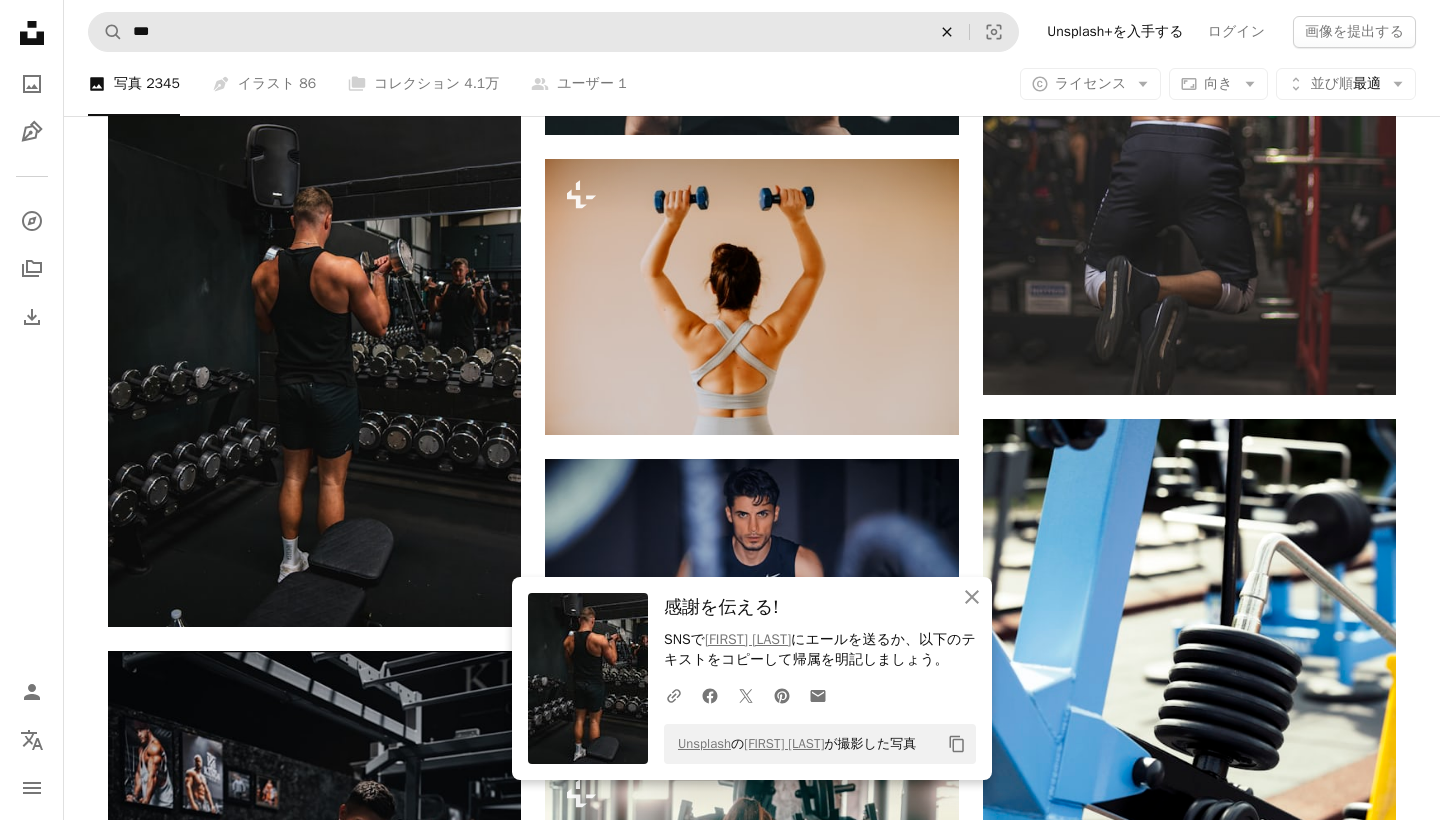 click on "An X shape" 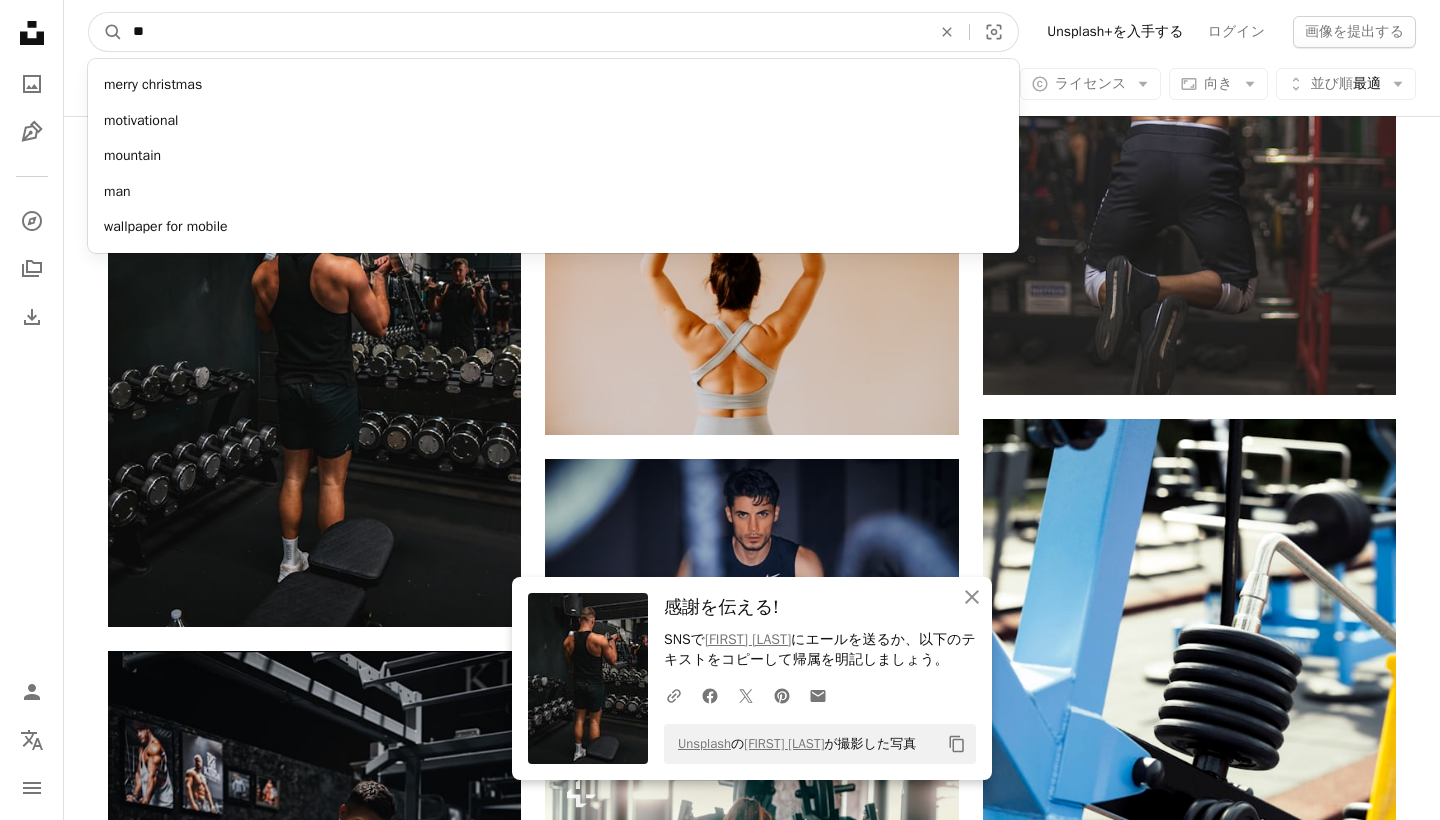 type on "***" 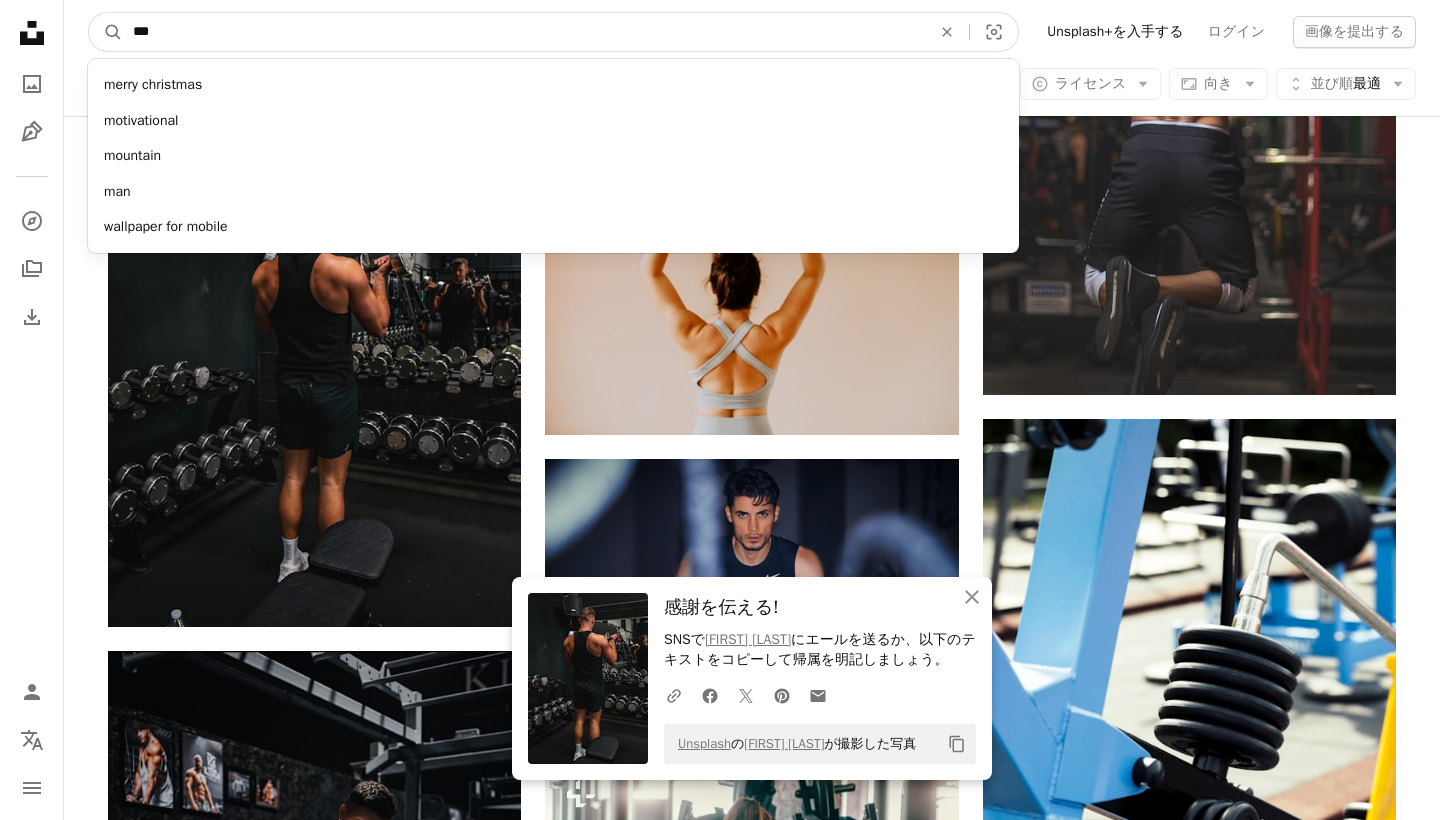 click on "A magnifying glass" at bounding box center (106, 32) 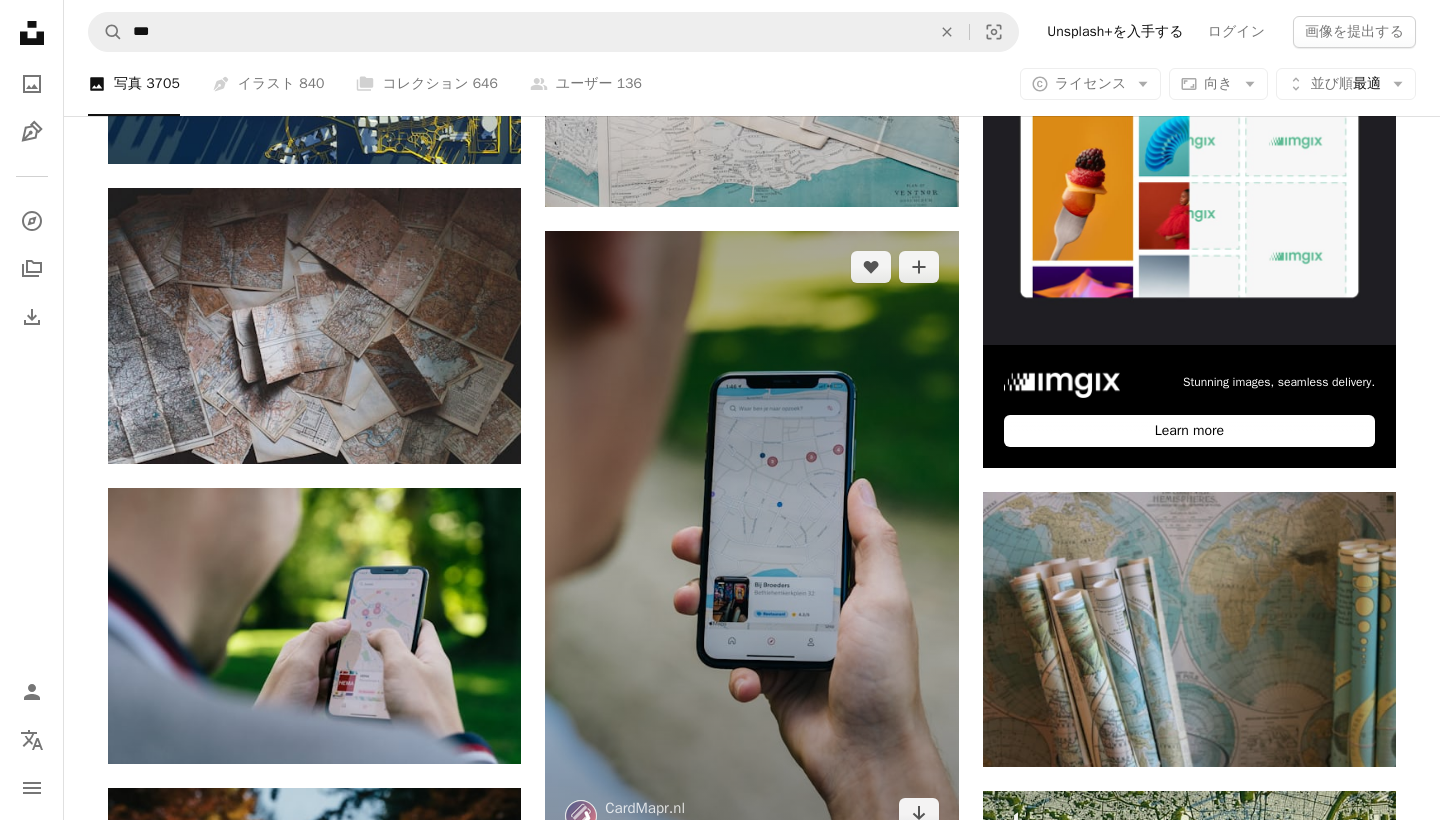 scroll, scrollTop: 525, scrollLeft: 0, axis: vertical 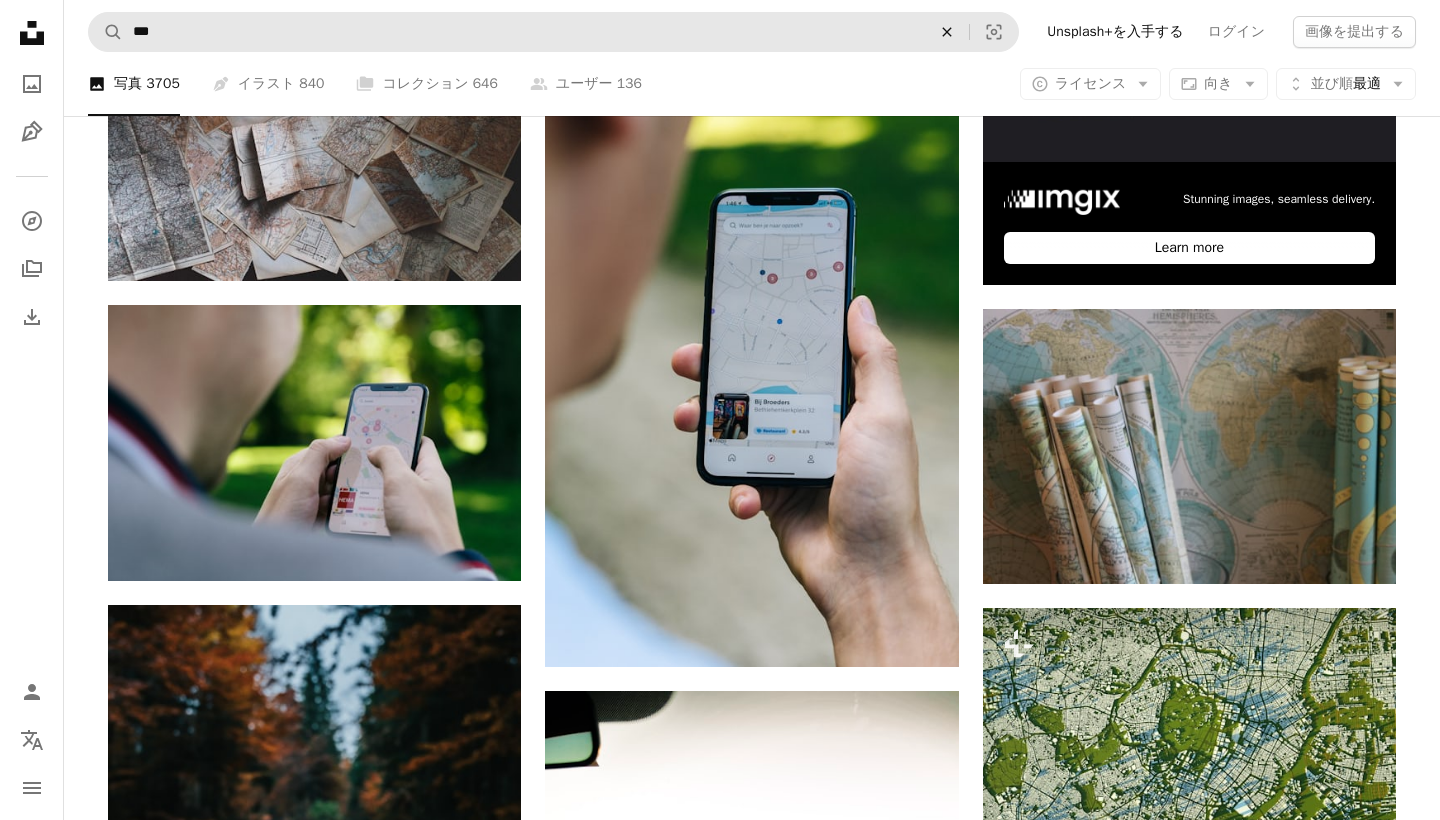 click on "An X shape" 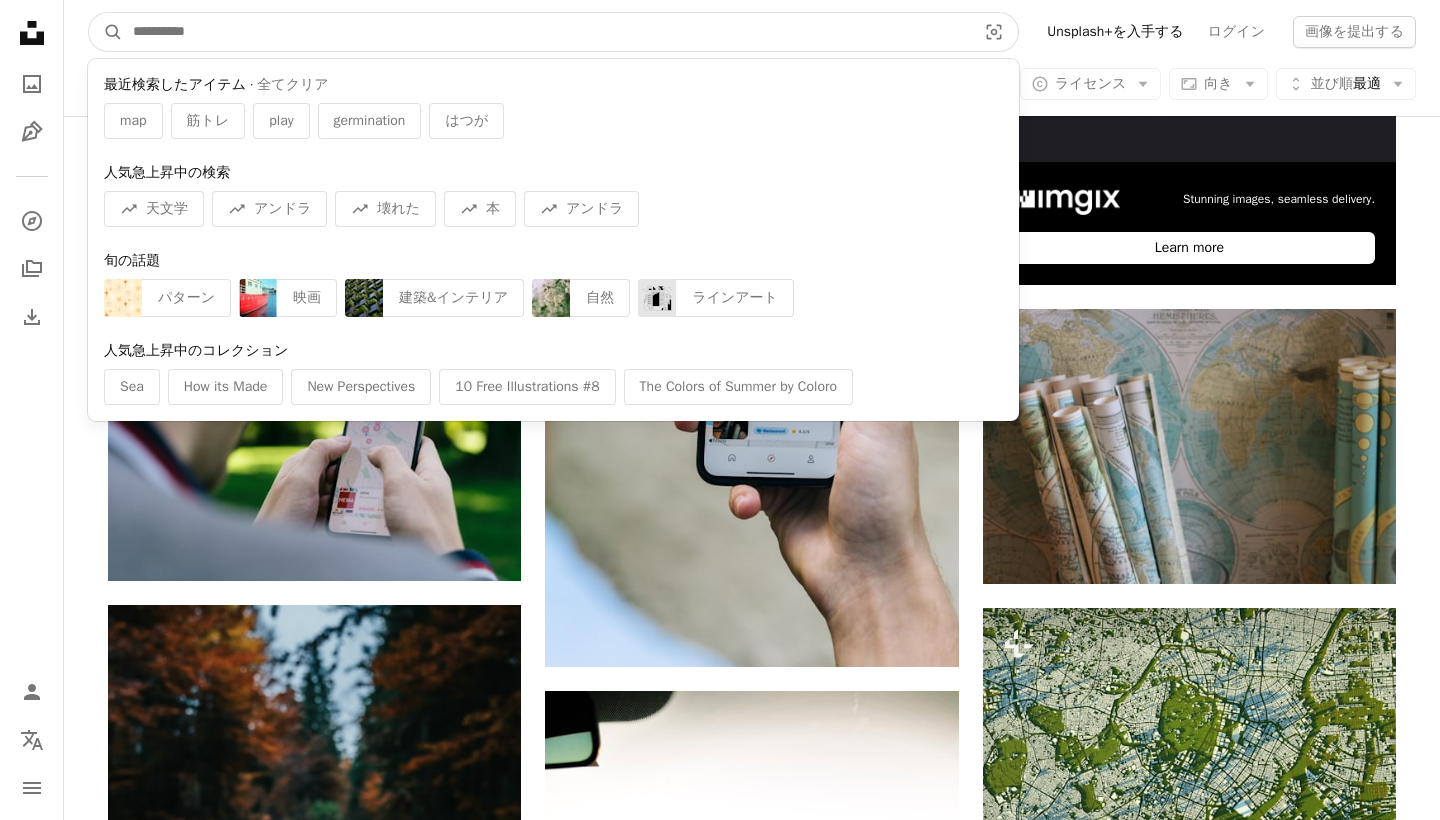 paste on "**********" 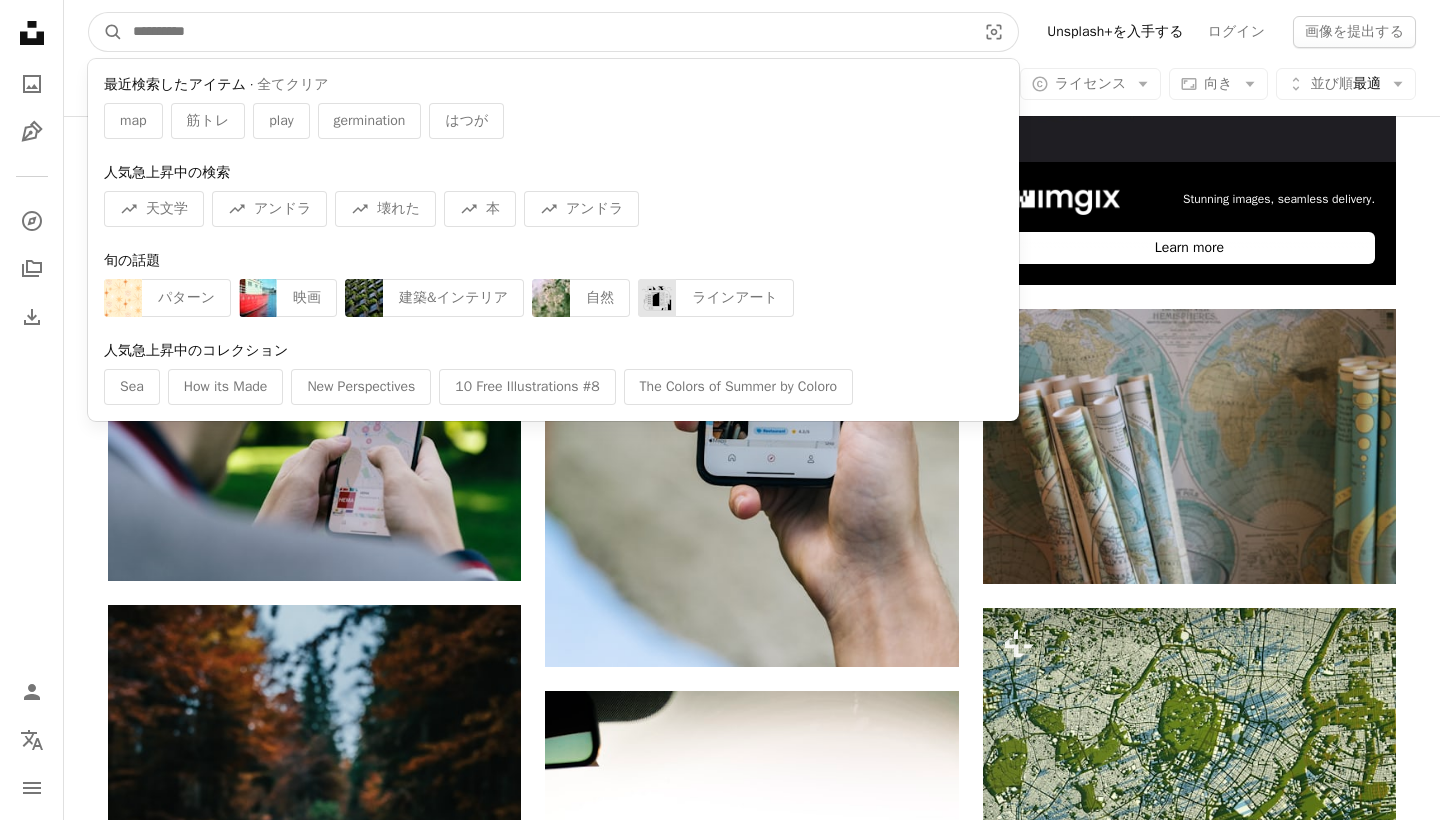 type on "**********" 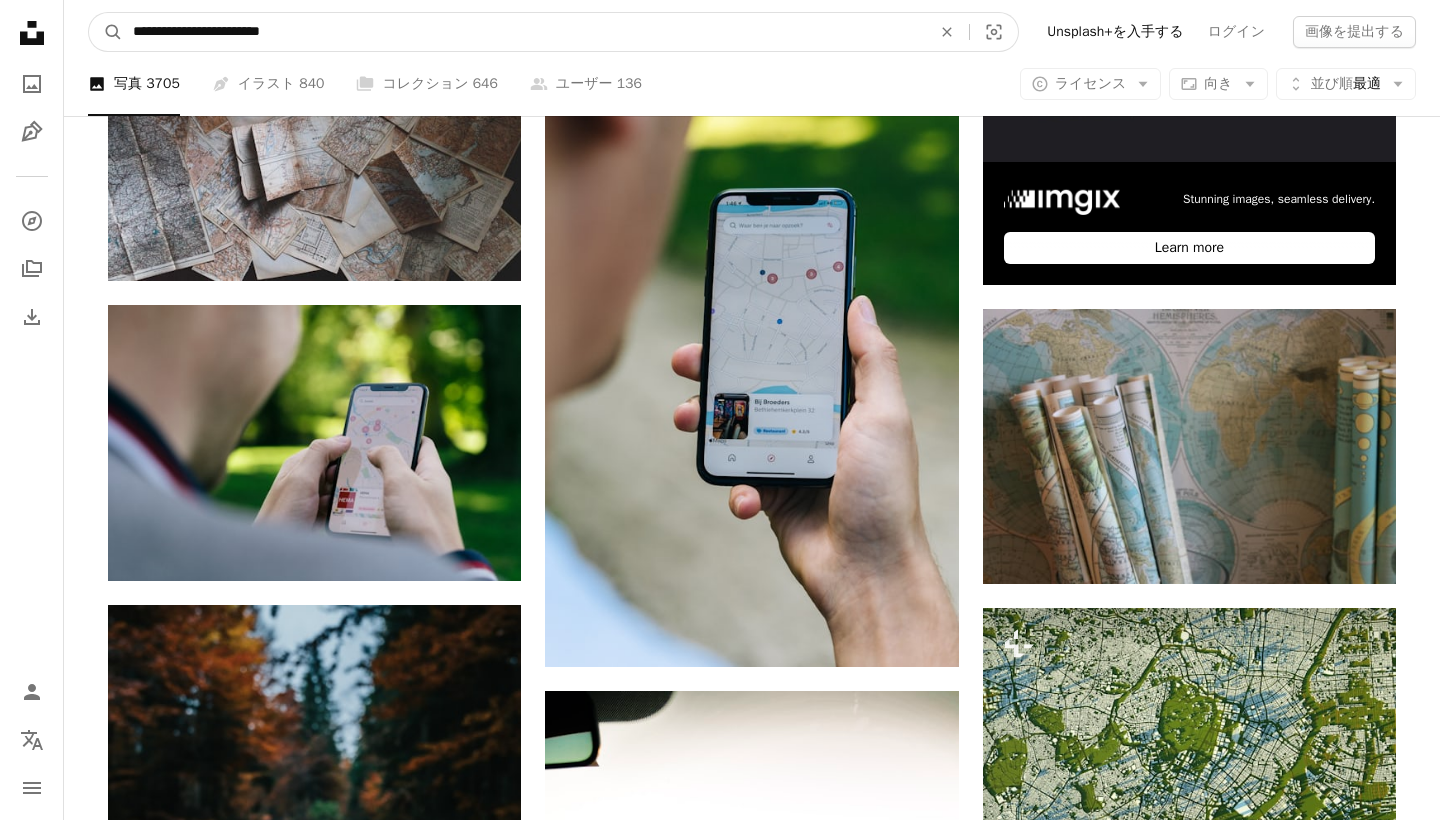 click on "A magnifying glass" at bounding box center [106, 32] 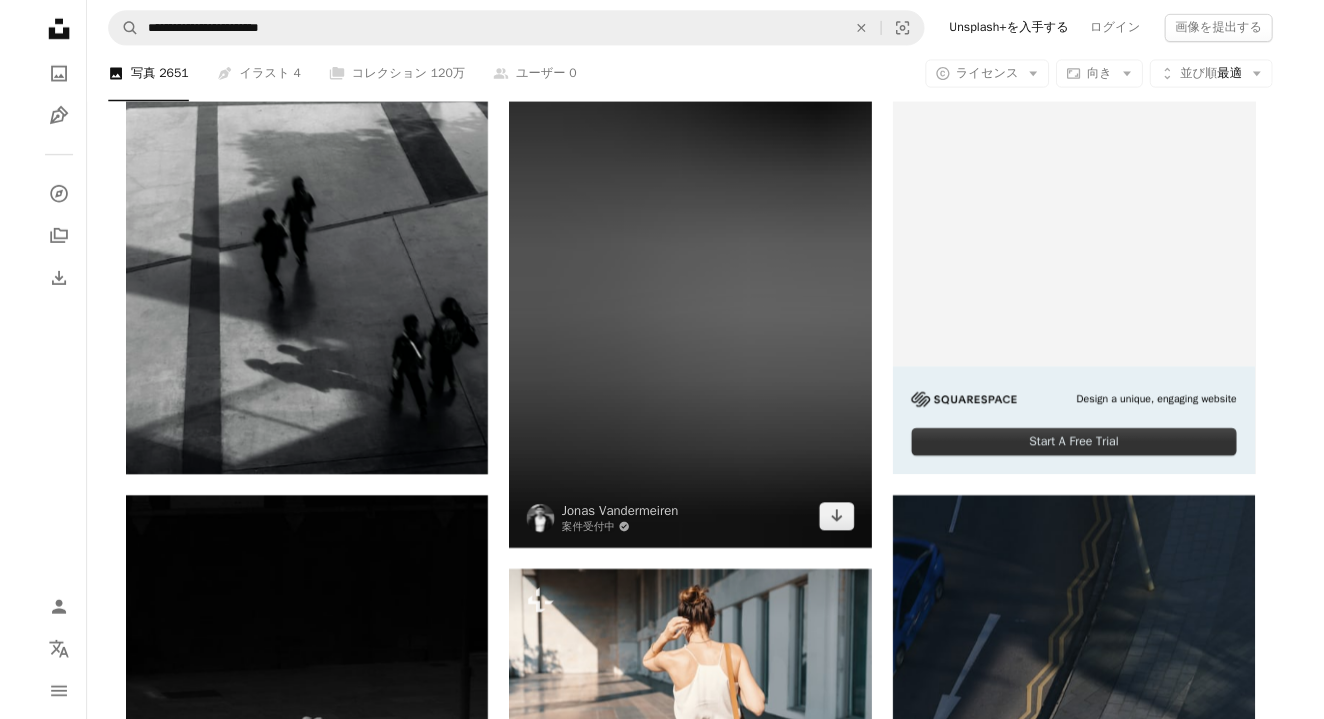 scroll, scrollTop: 369, scrollLeft: 0, axis: vertical 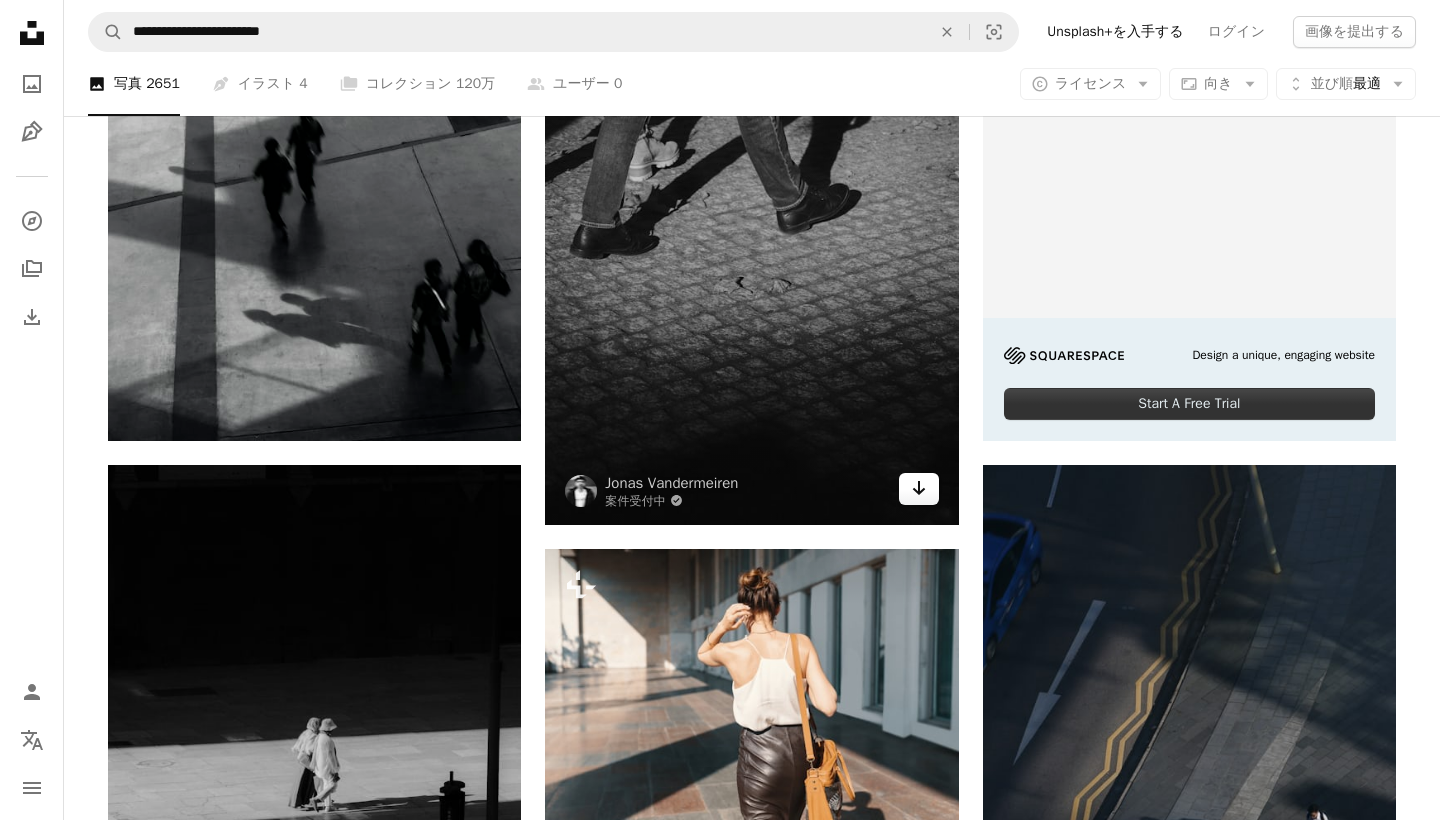 click on "Arrow pointing down" at bounding box center (919, 489) 